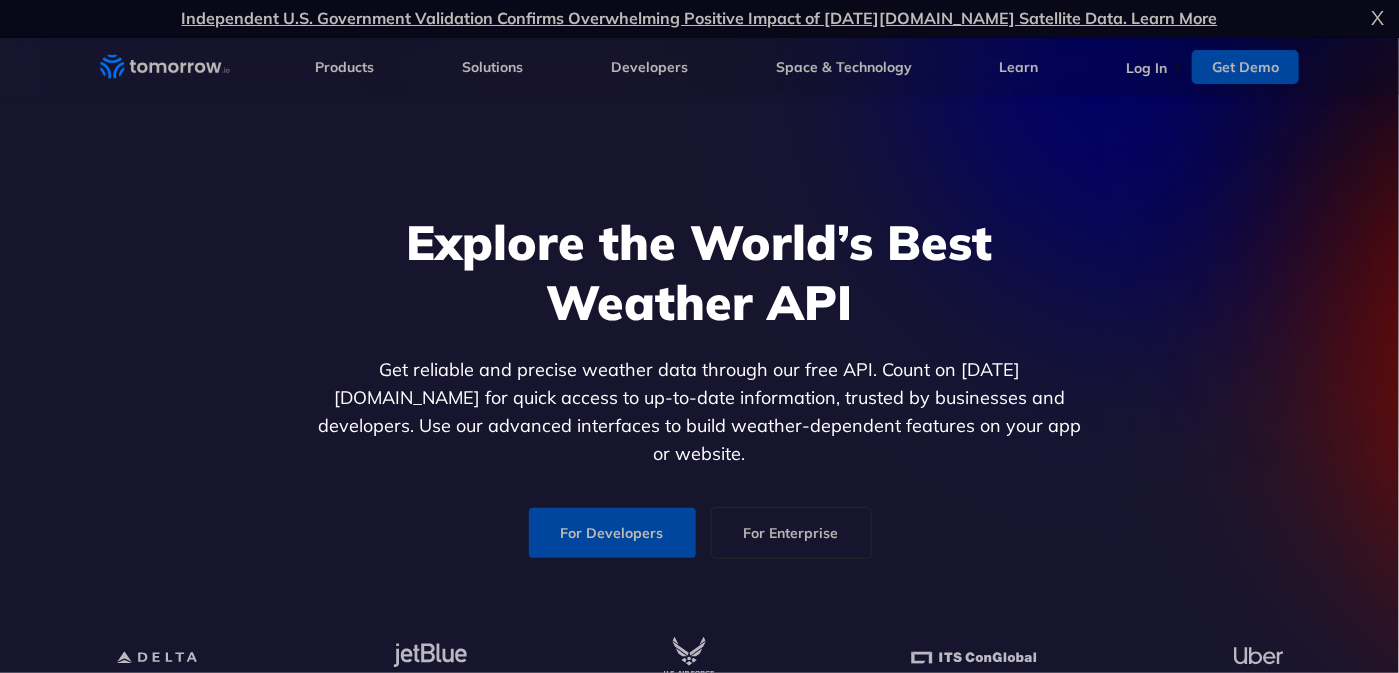 scroll, scrollTop: 0, scrollLeft: 0, axis: both 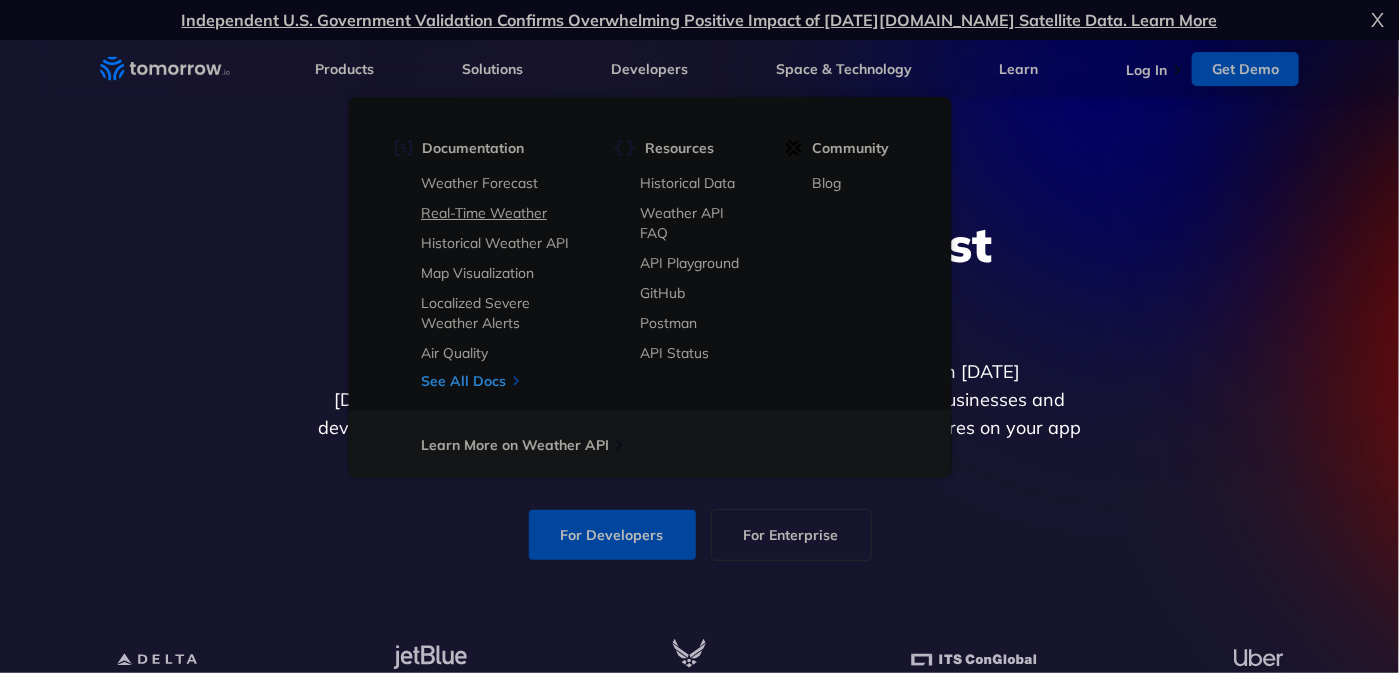 click on "Real-Time Weather" at bounding box center (484, 213) 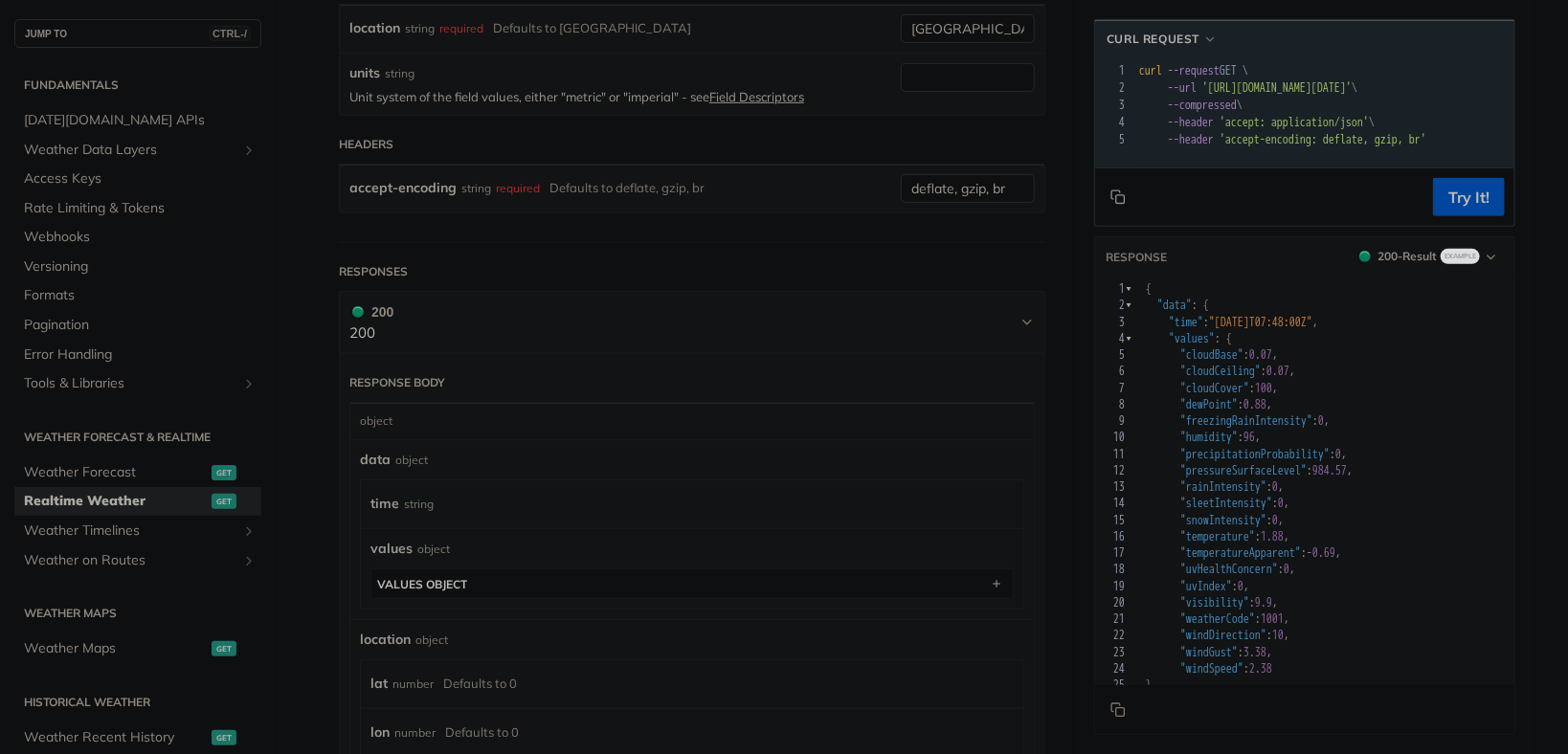 scroll, scrollTop: 606, scrollLeft: 0, axis: vertical 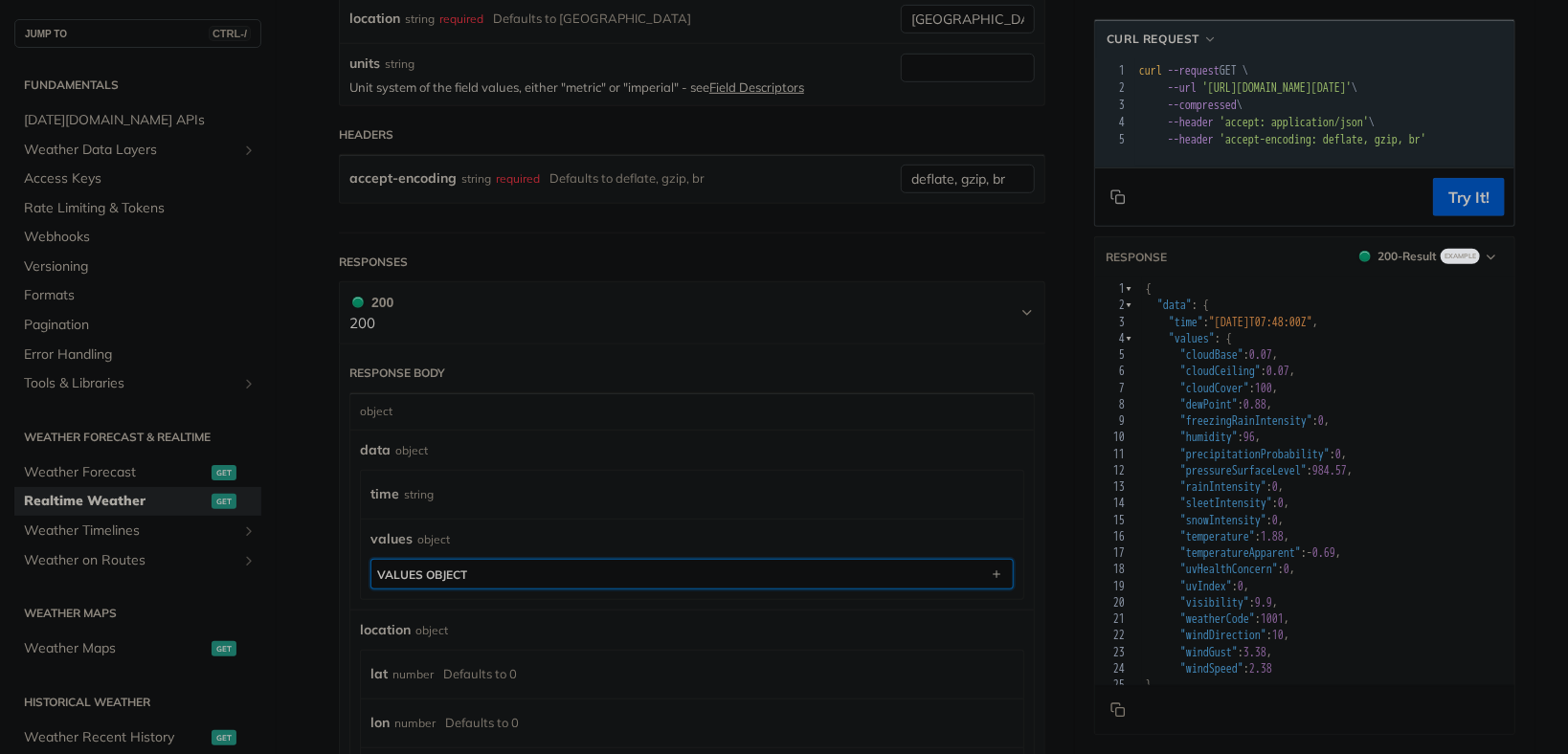 click on "values   object" at bounding box center (692, 574) 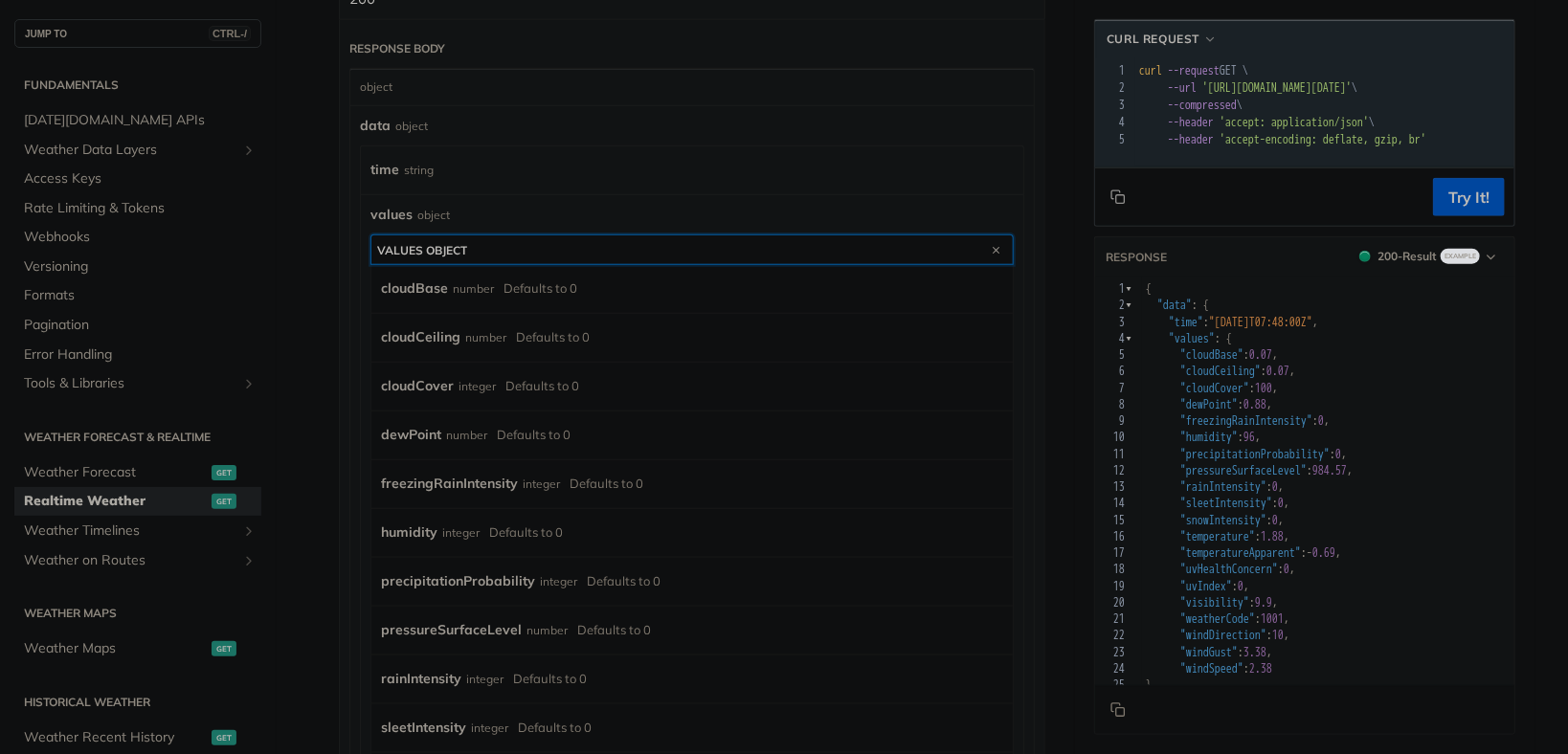 scroll, scrollTop: 909, scrollLeft: 0, axis: vertical 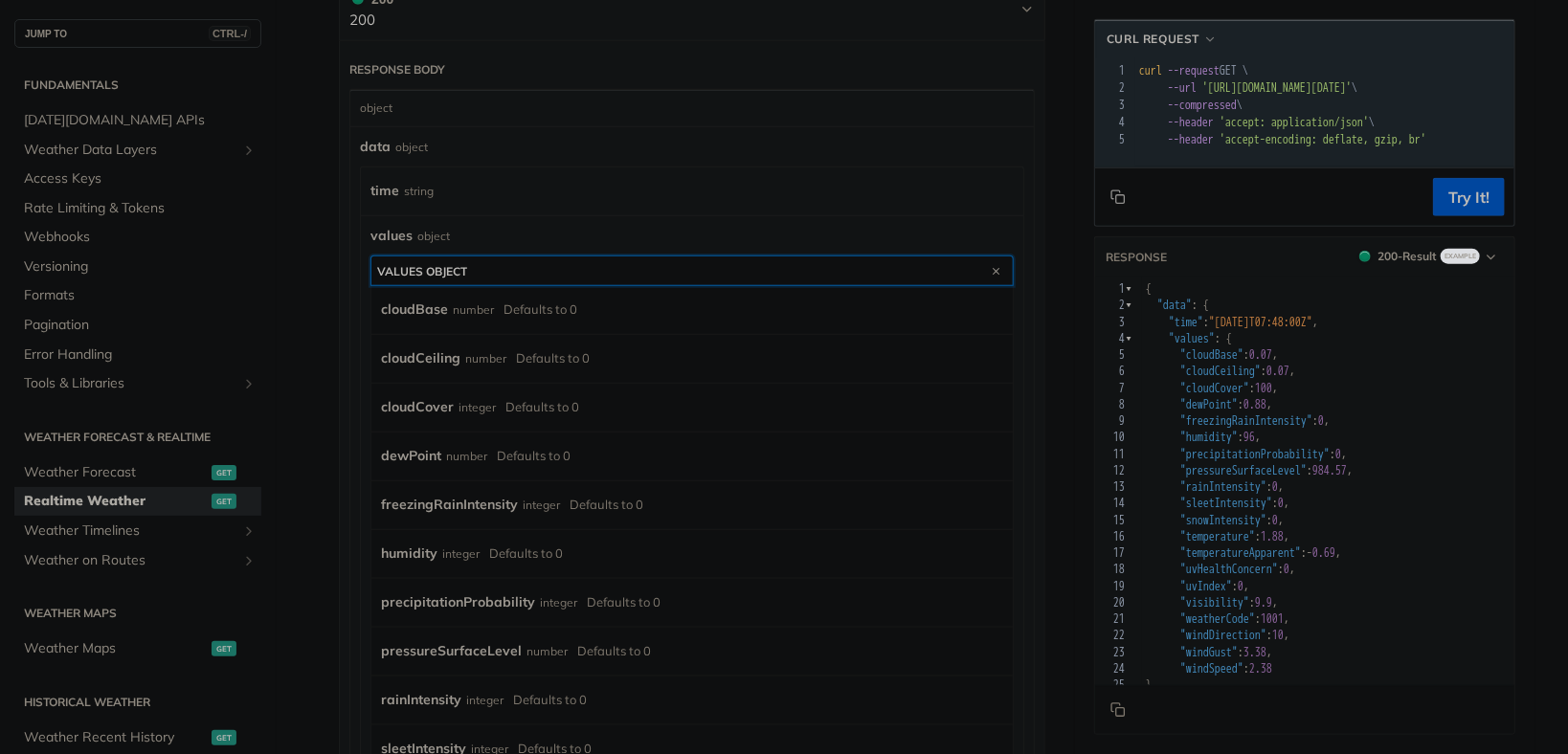 click on "values   object" at bounding box center [422, 271] 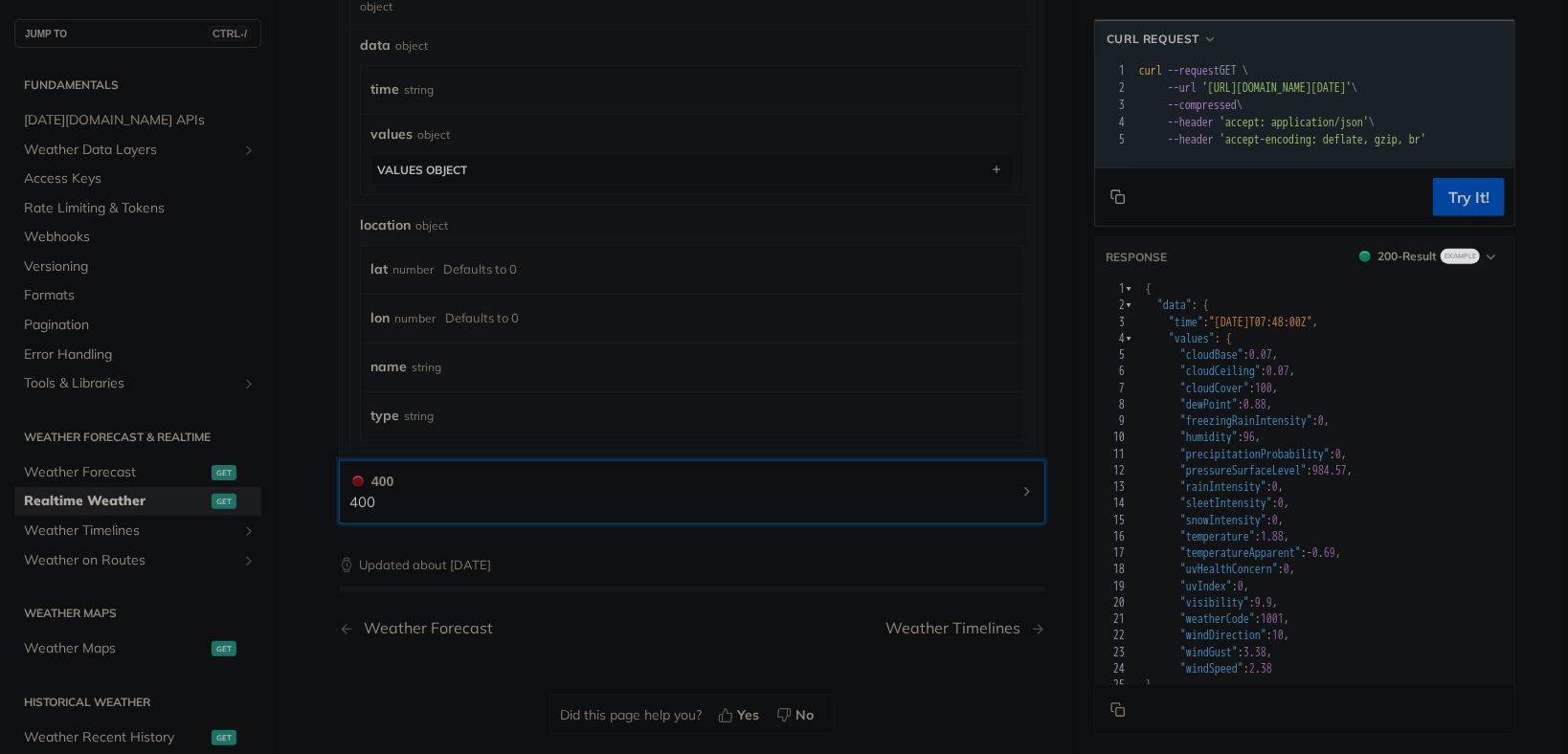 click on "400 400" at bounding box center [692, 492] 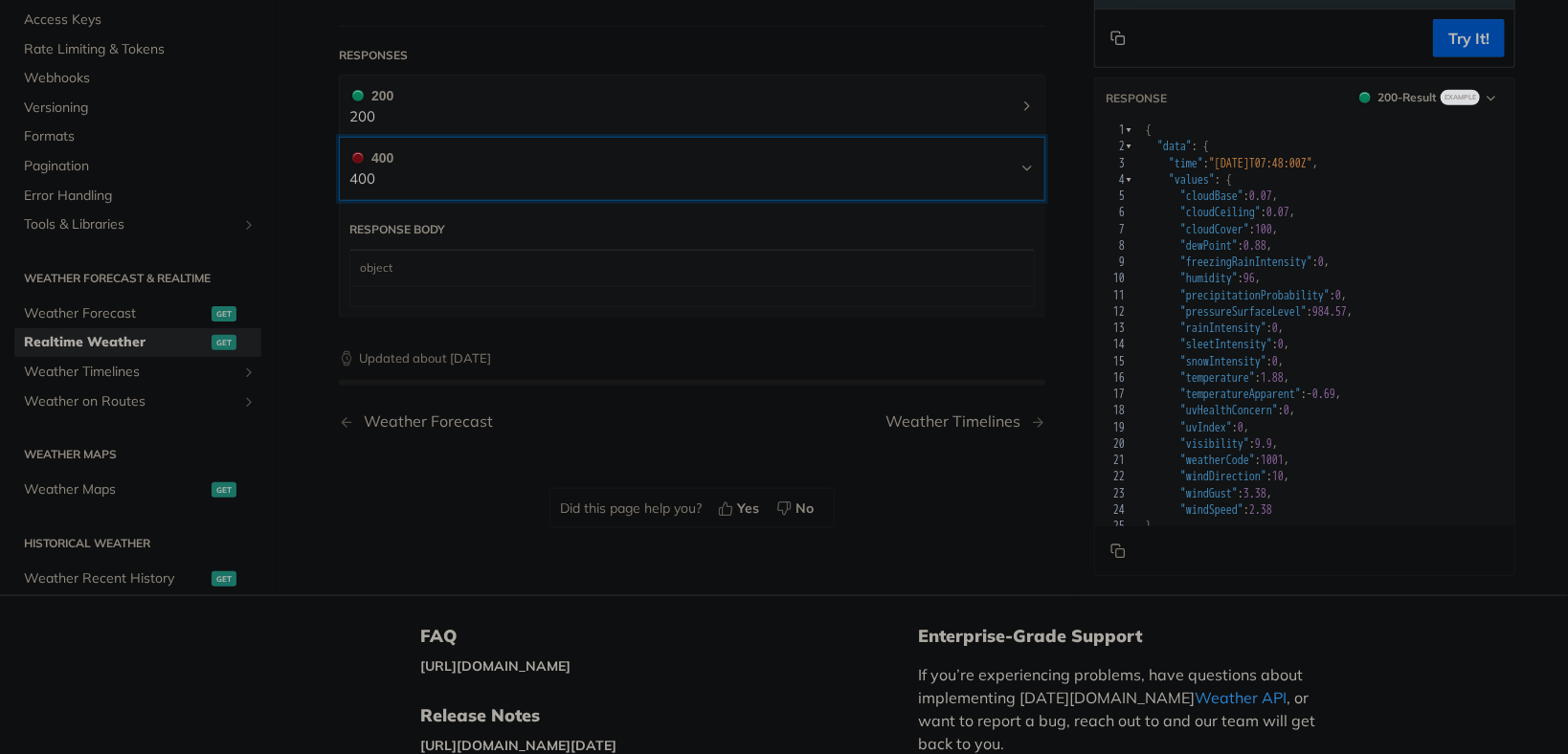 scroll, scrollTop: 587, scrollLeft: 0, axis: vertical 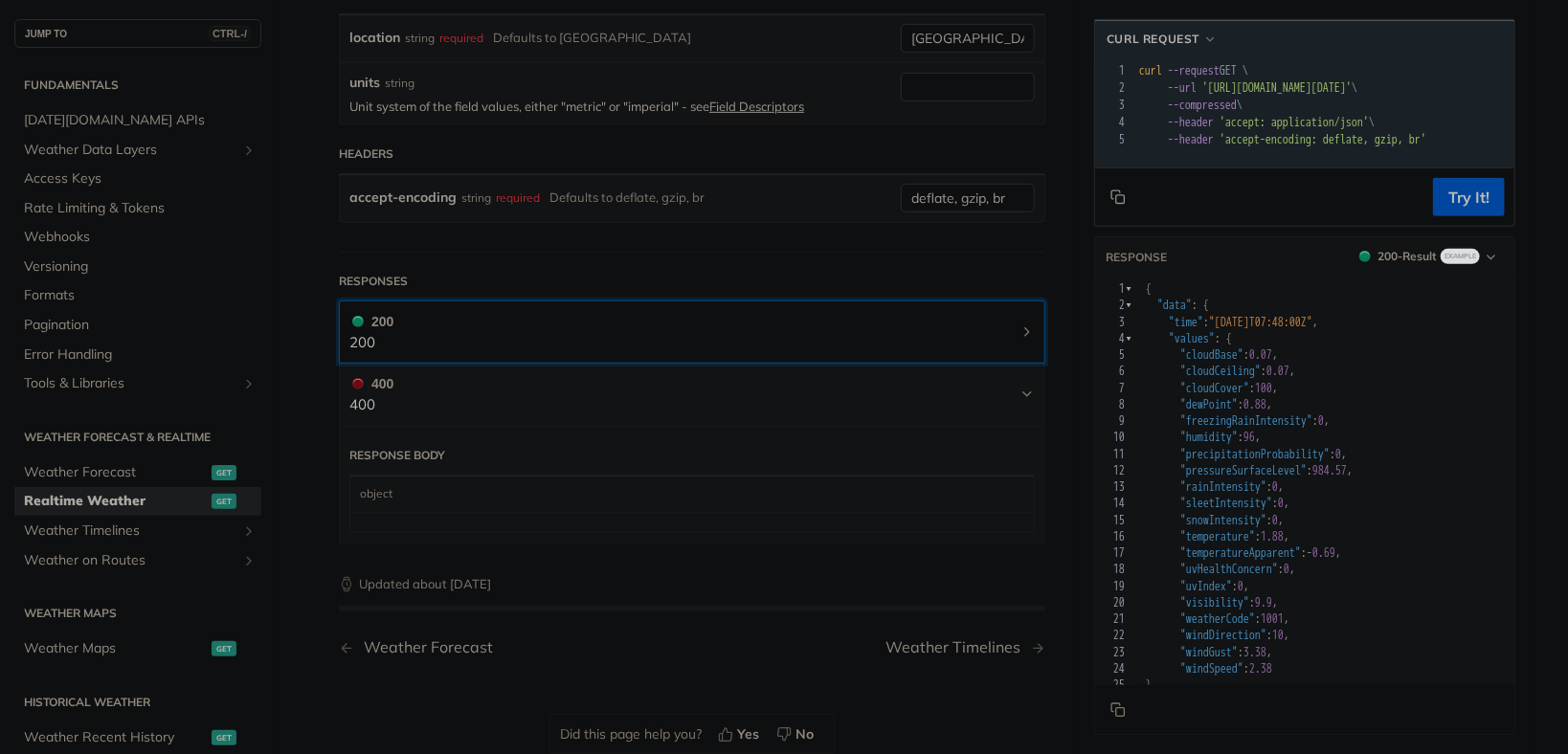 click on "200 200" at bounding box center [692, 332] 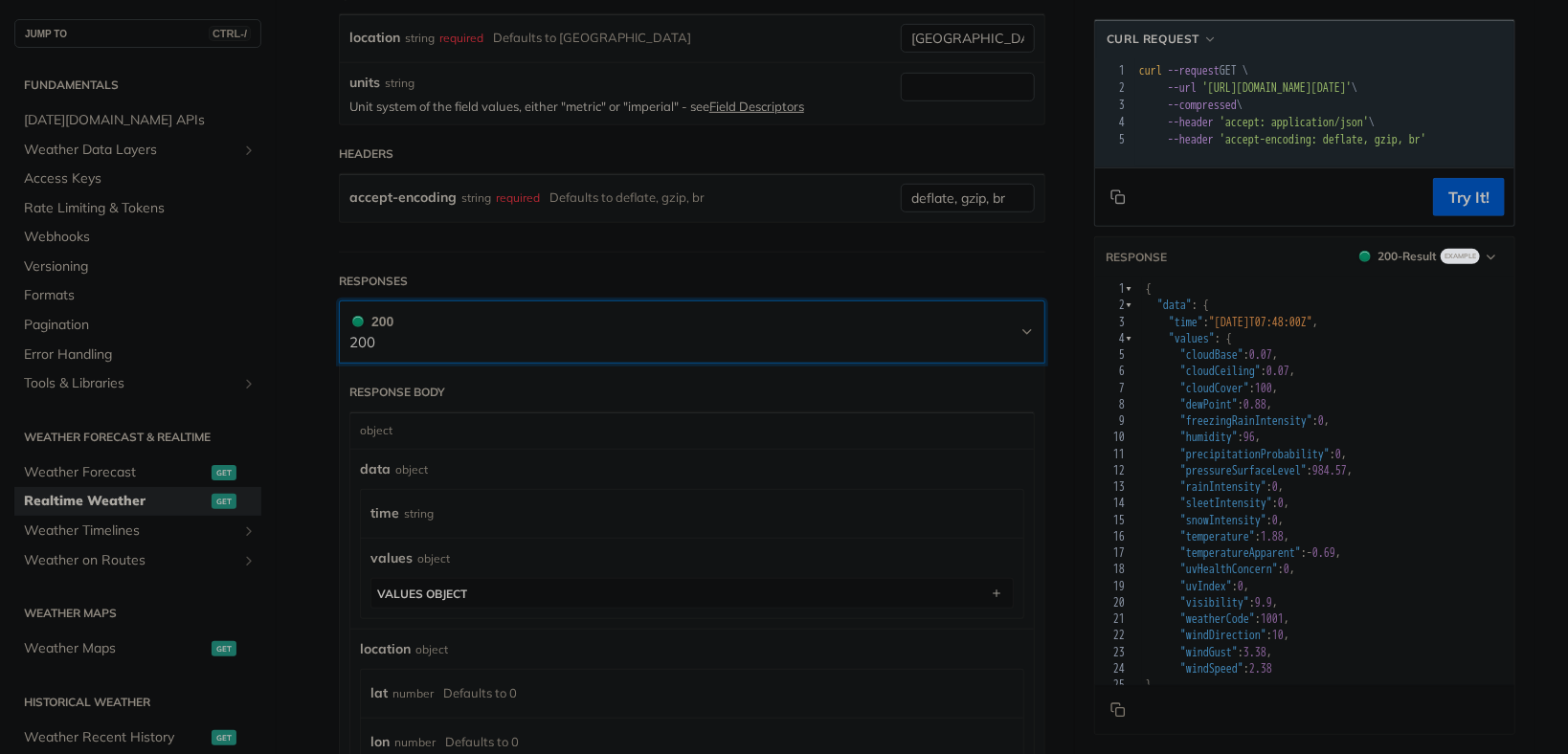 scroll, scrollTop: 101, scrollLeft: 0, axis: vertical 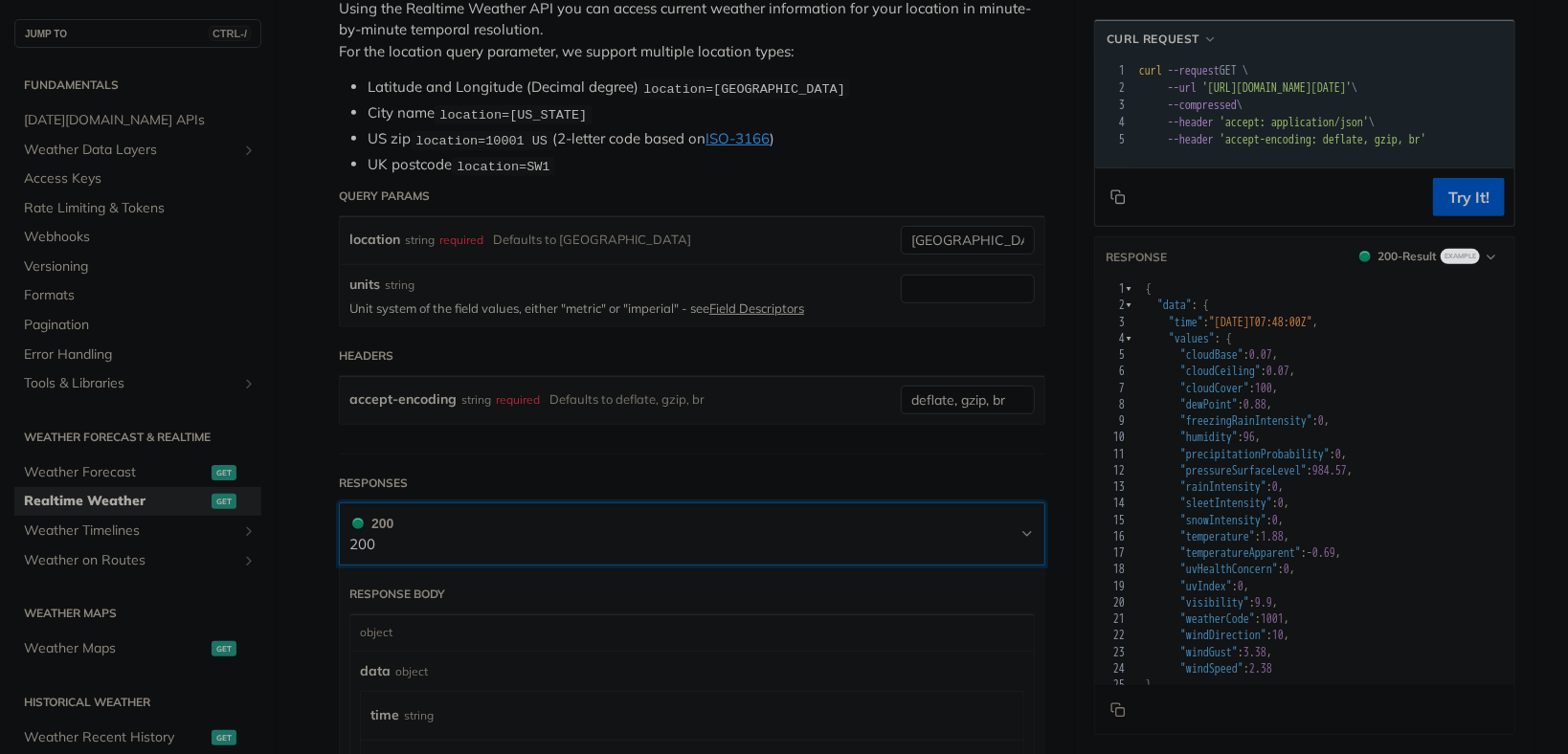 type 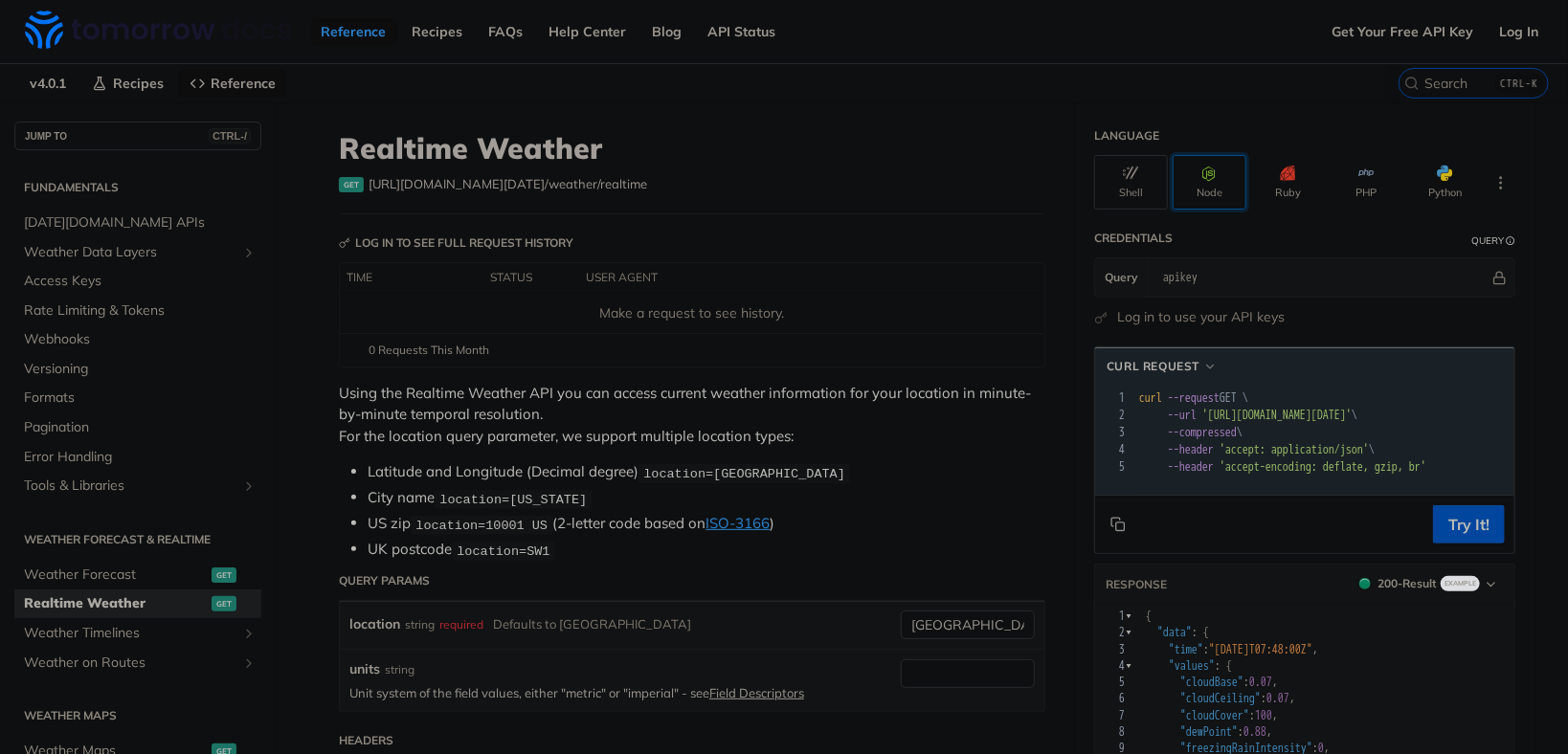 click on "Node" at bounding box center (1209, 182) 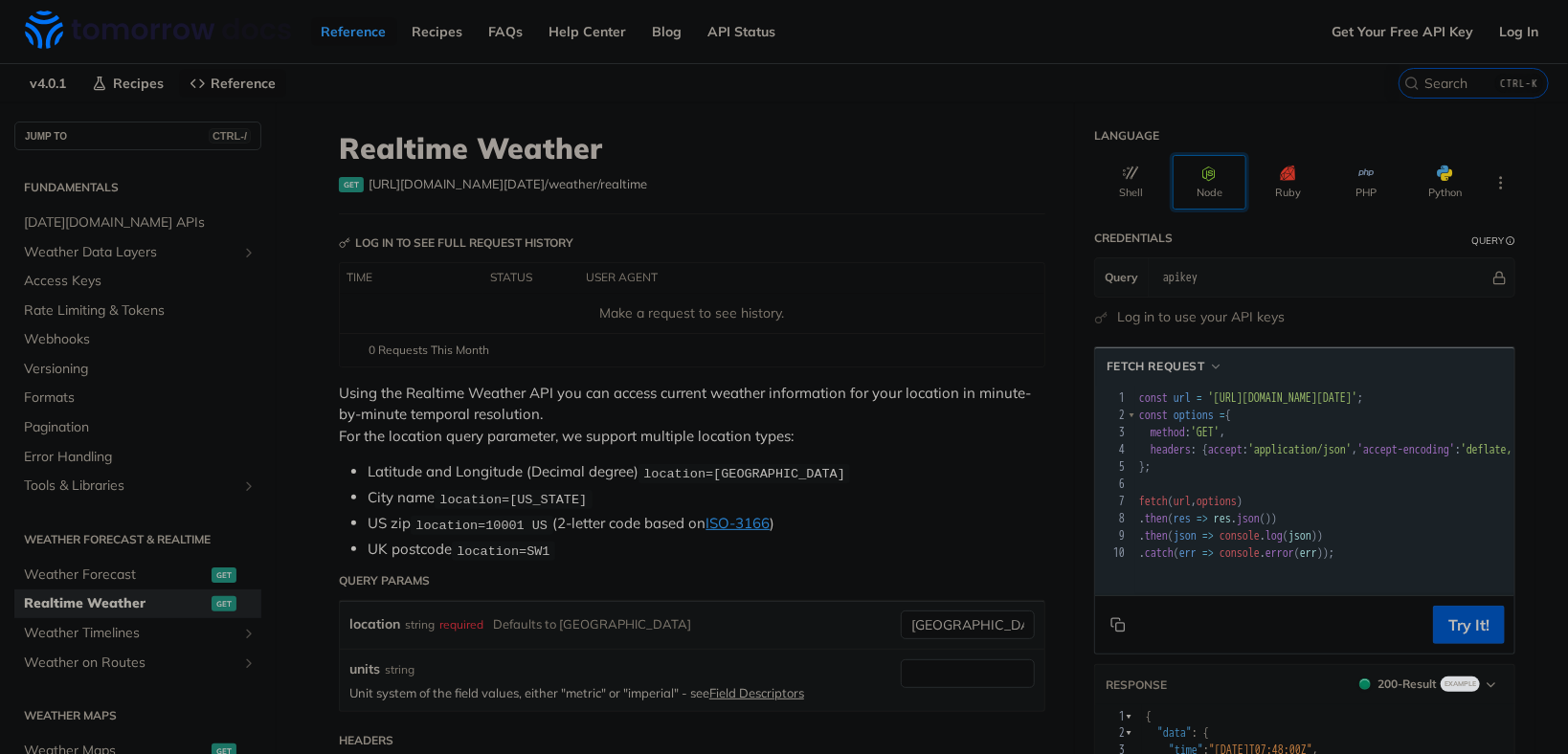 type 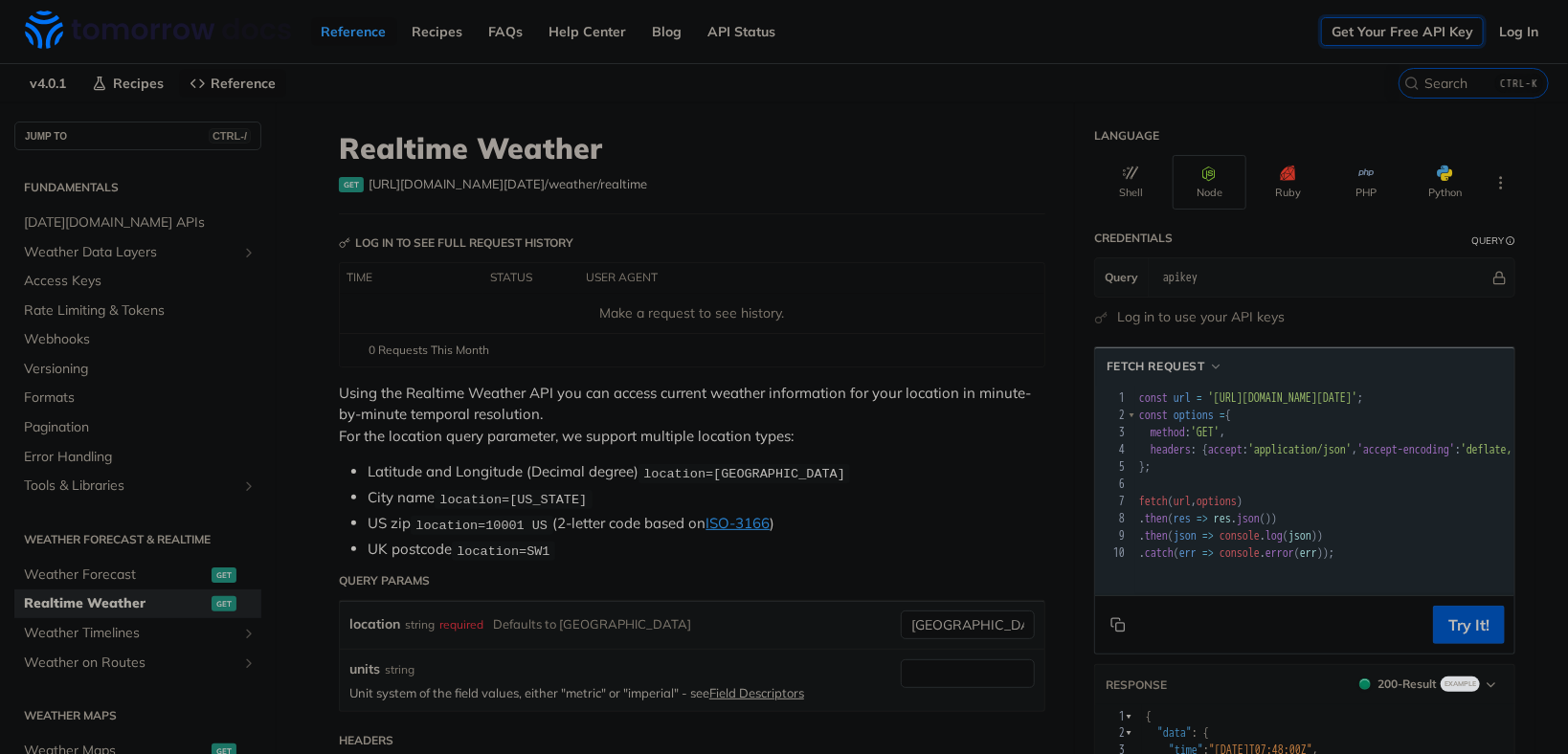 click on "Get Your Free API Key" at bounding box center [1402, 32] 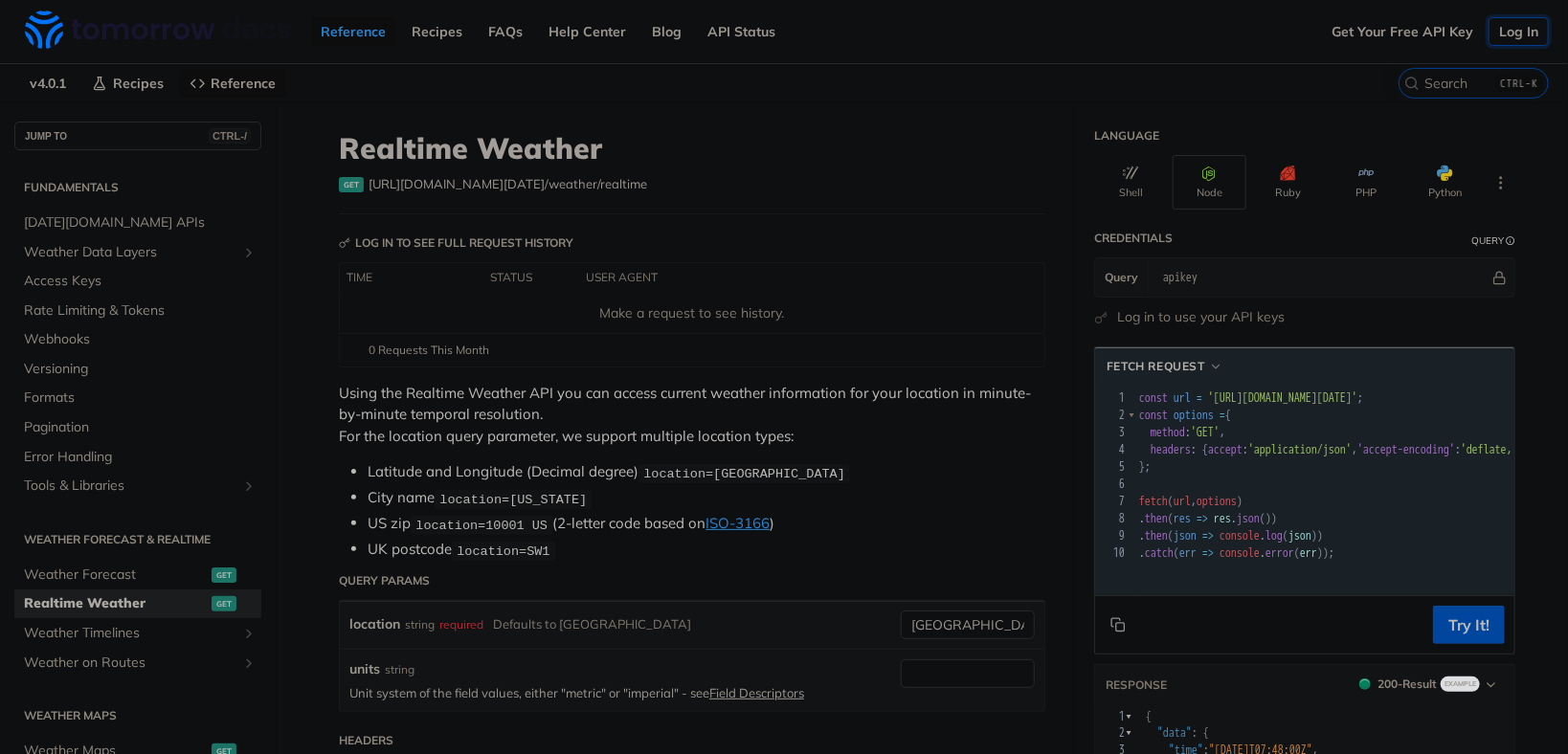 click on "Log In" at bounding box center [1518, 32] 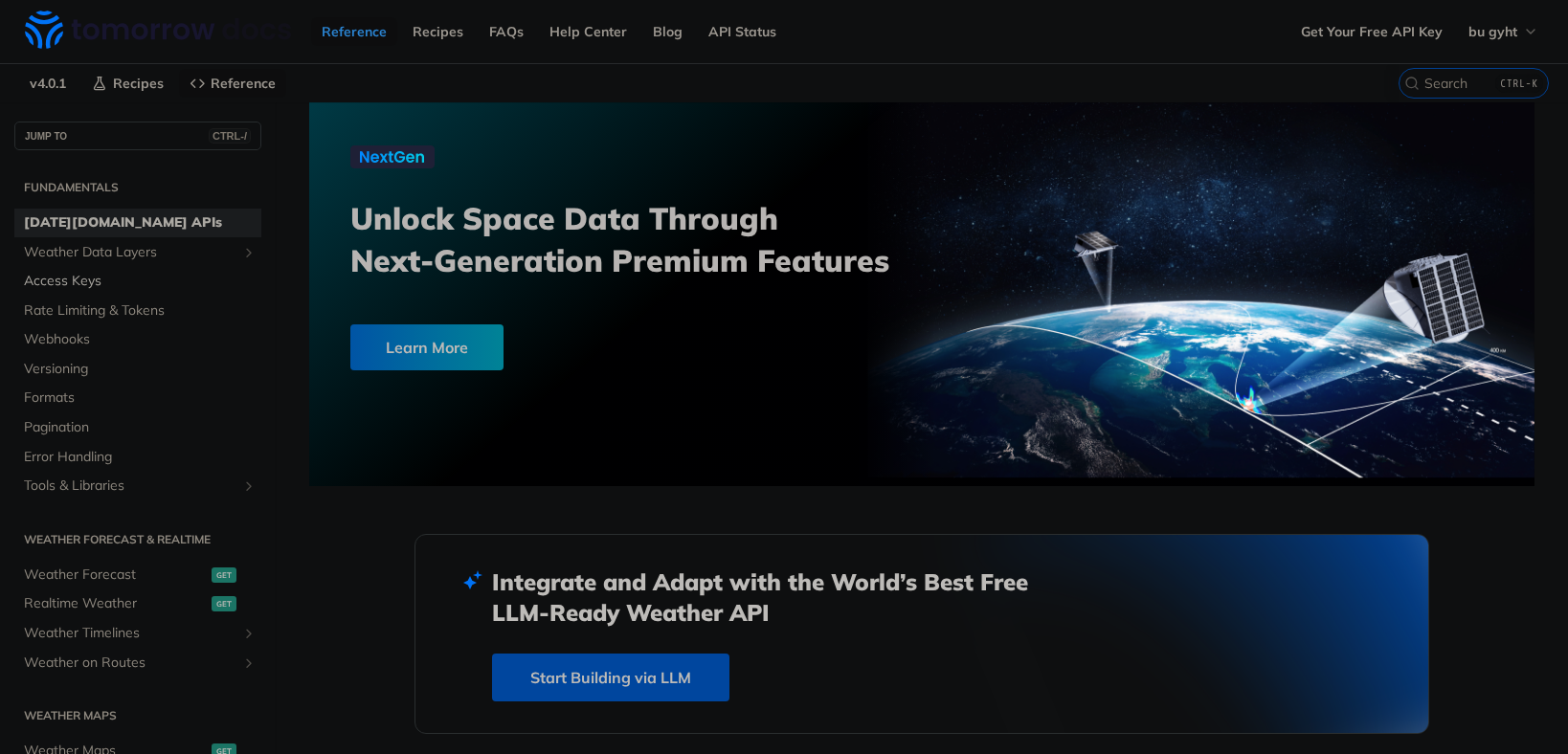 scroll, scrollTop: 0, scrollLeft: 0, axis: both 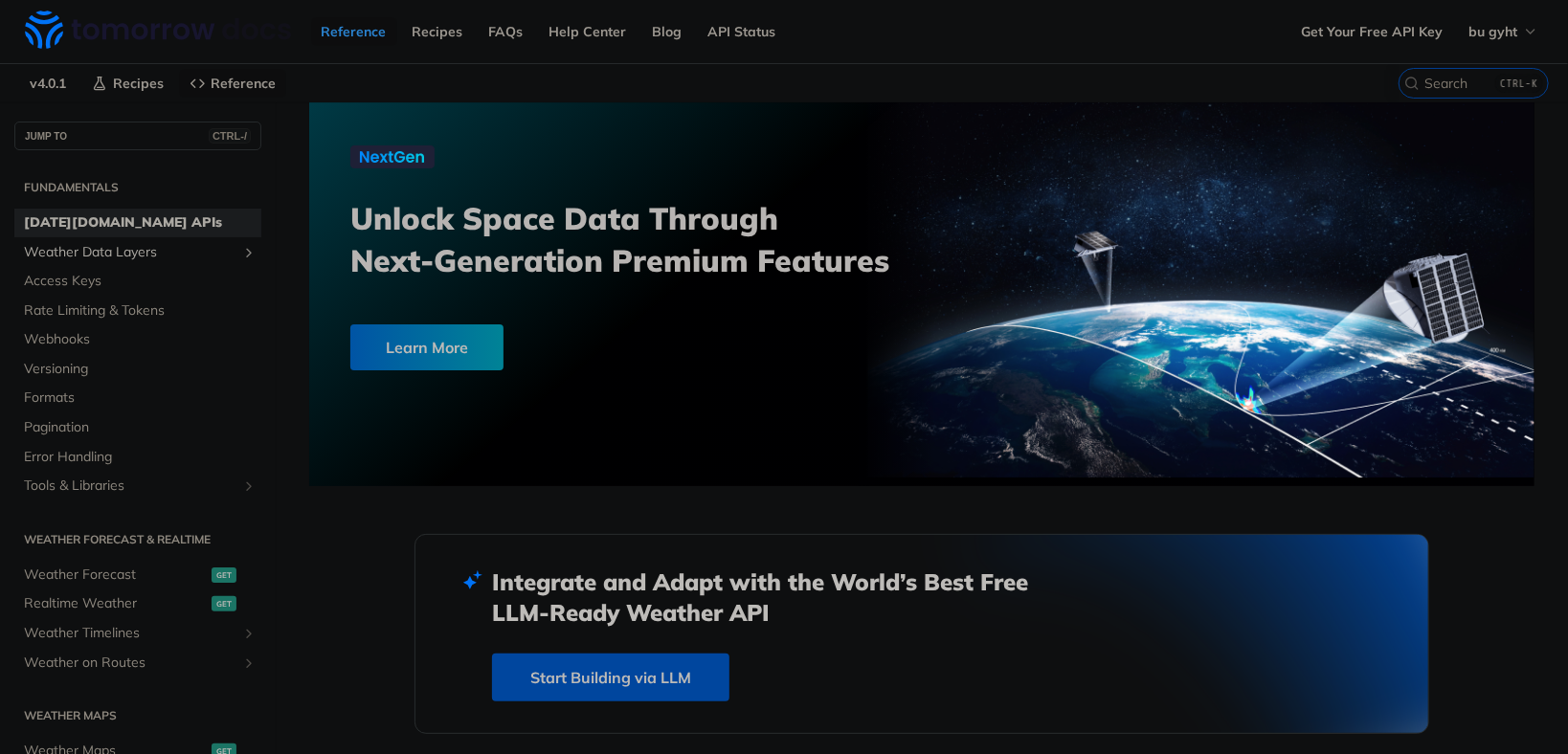click on "Weather Data Layers" at bounding box center [130, 253] 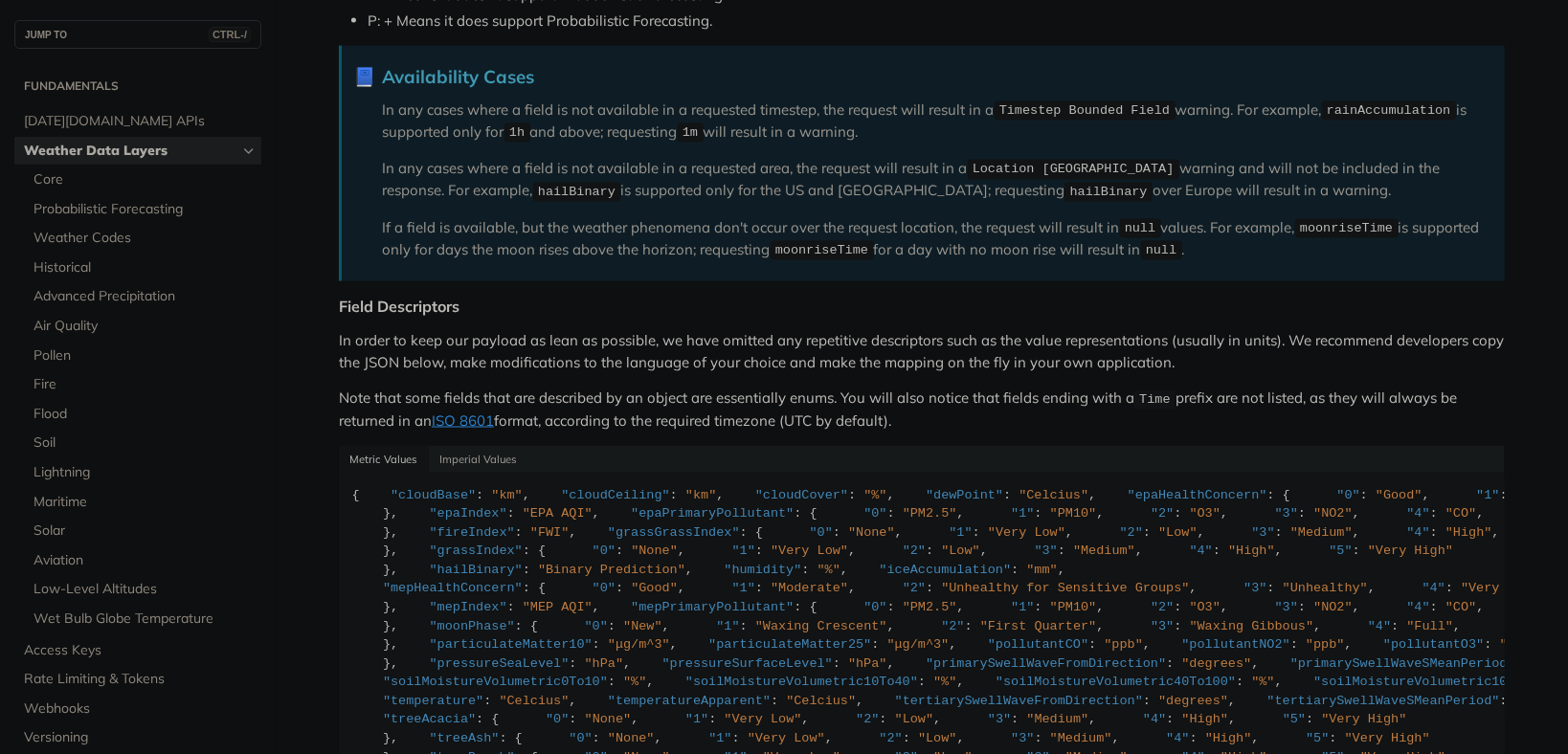 scroll, scrollTop: 1516, scrollLeft: 0, axis: vertical 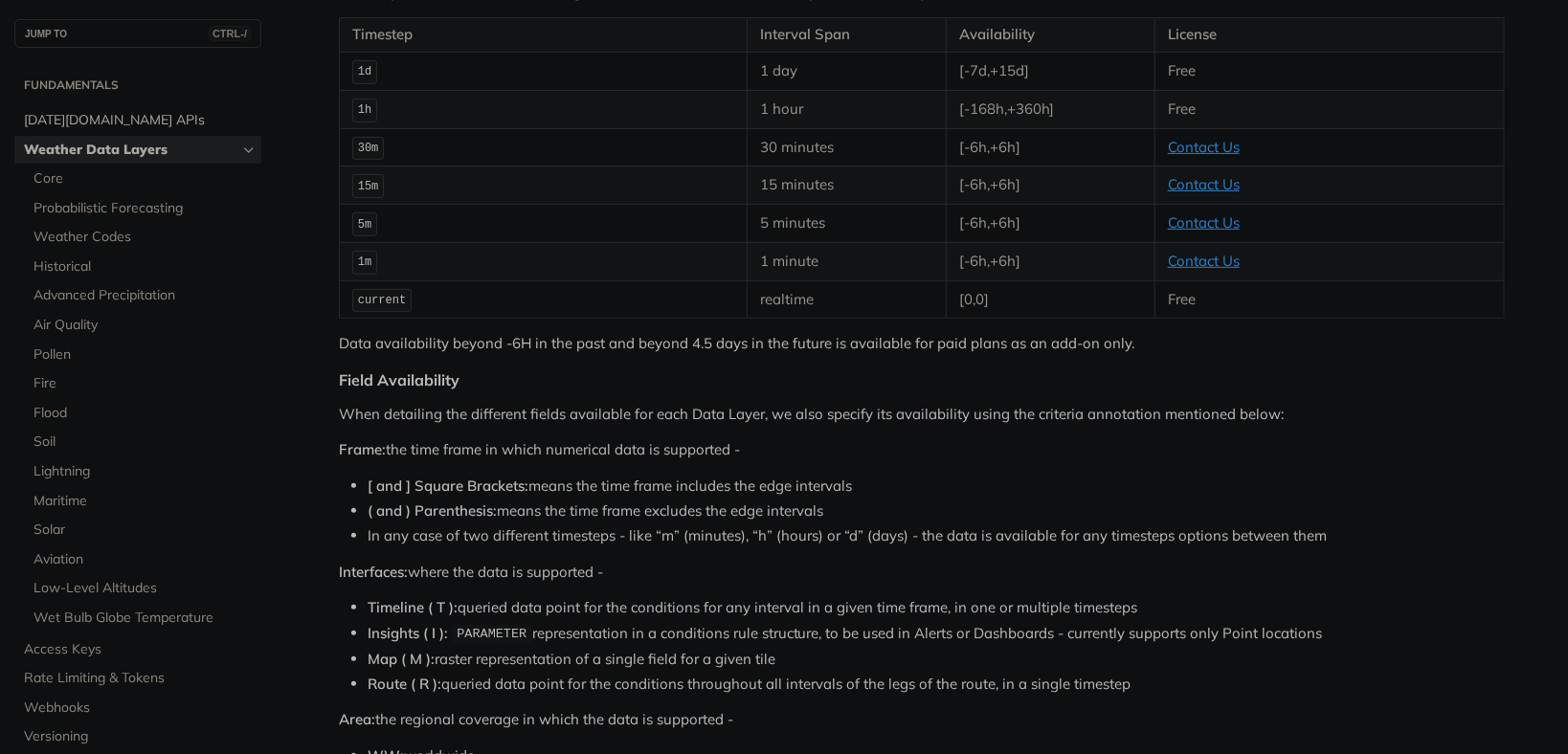 click on "[DATE][DOMAIN_NAME] APIs" at bounding box center [140, 121] 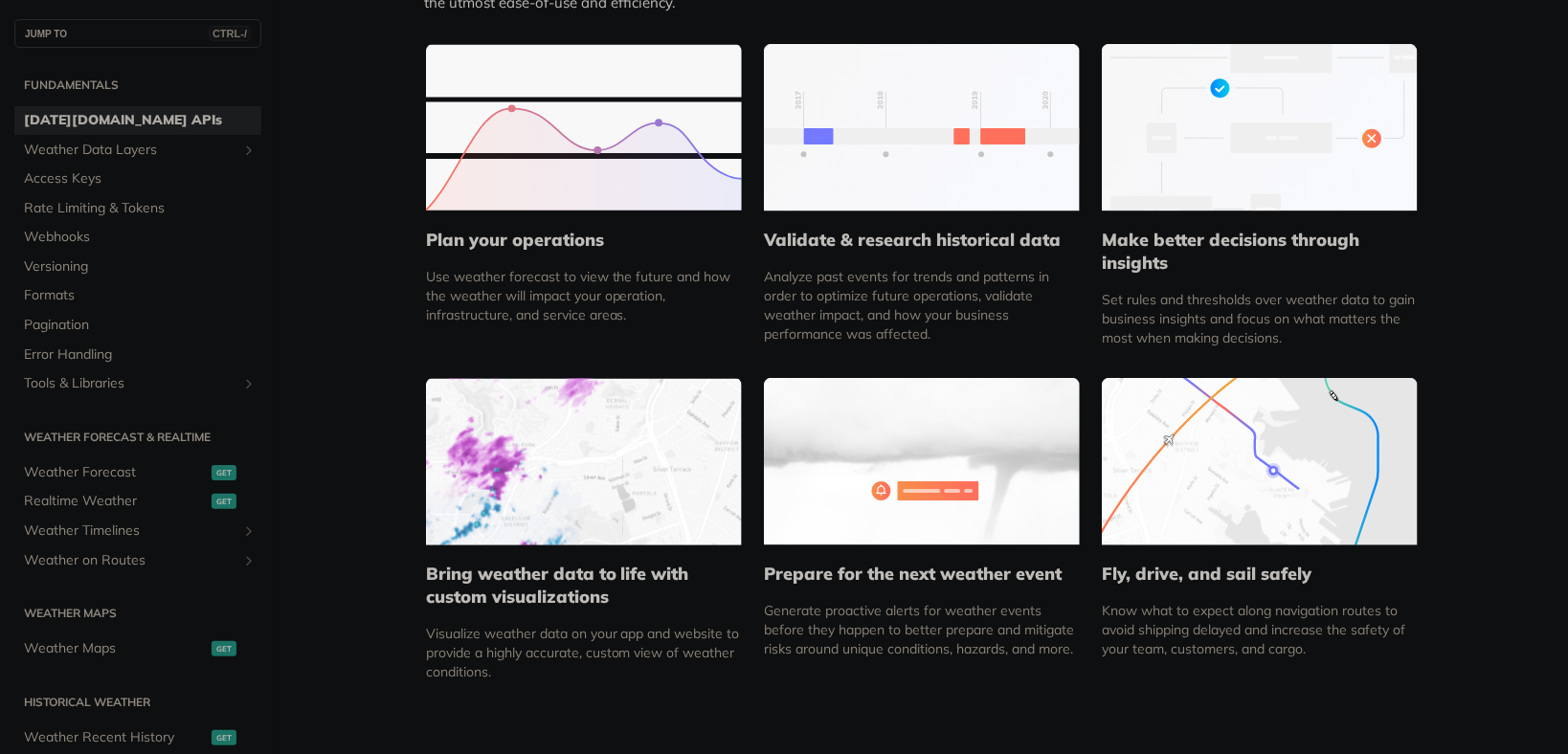 scroll, scrollTop: 909, scrollLeft: 0, axis: vertical 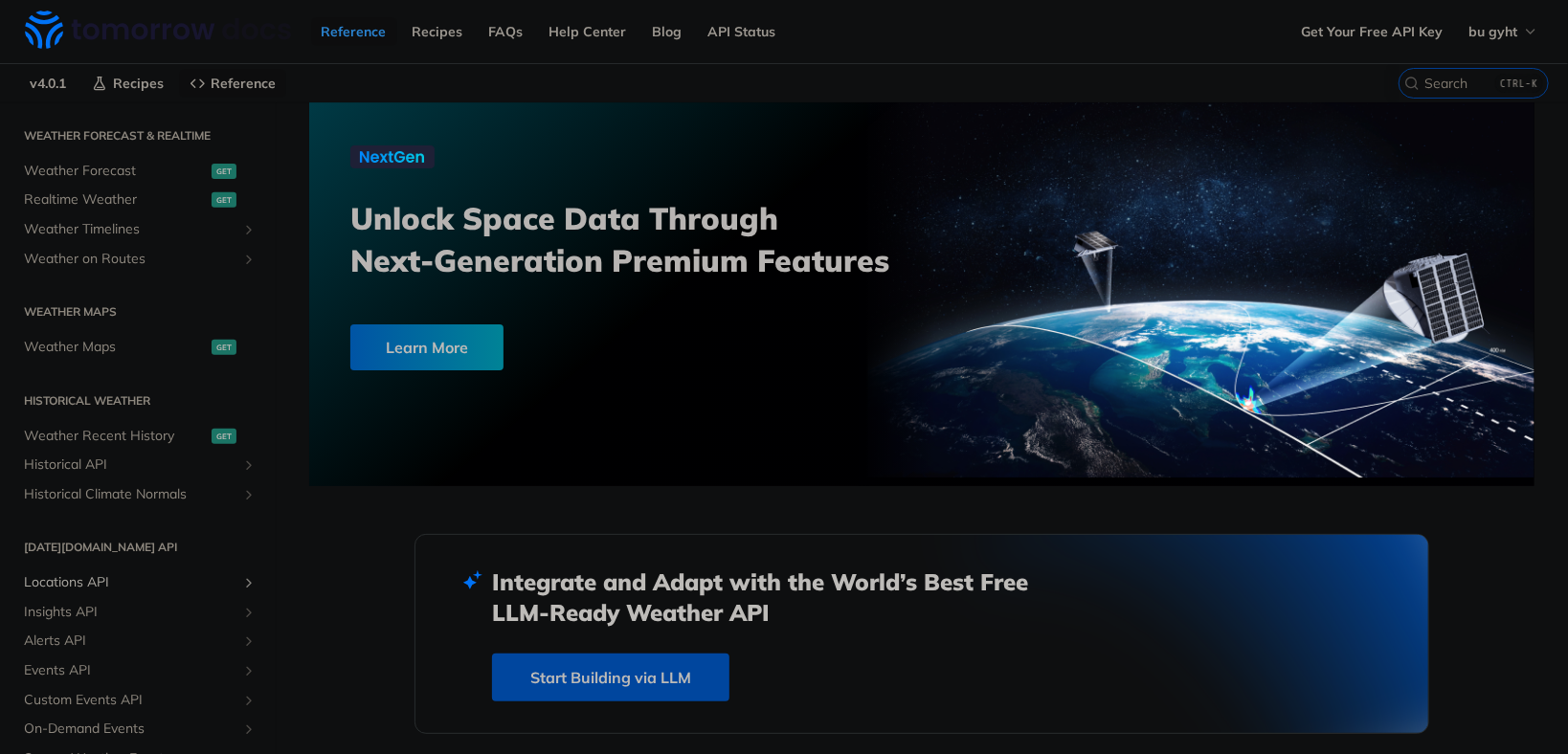click on "Locations API" at bounding box center [130, 583] 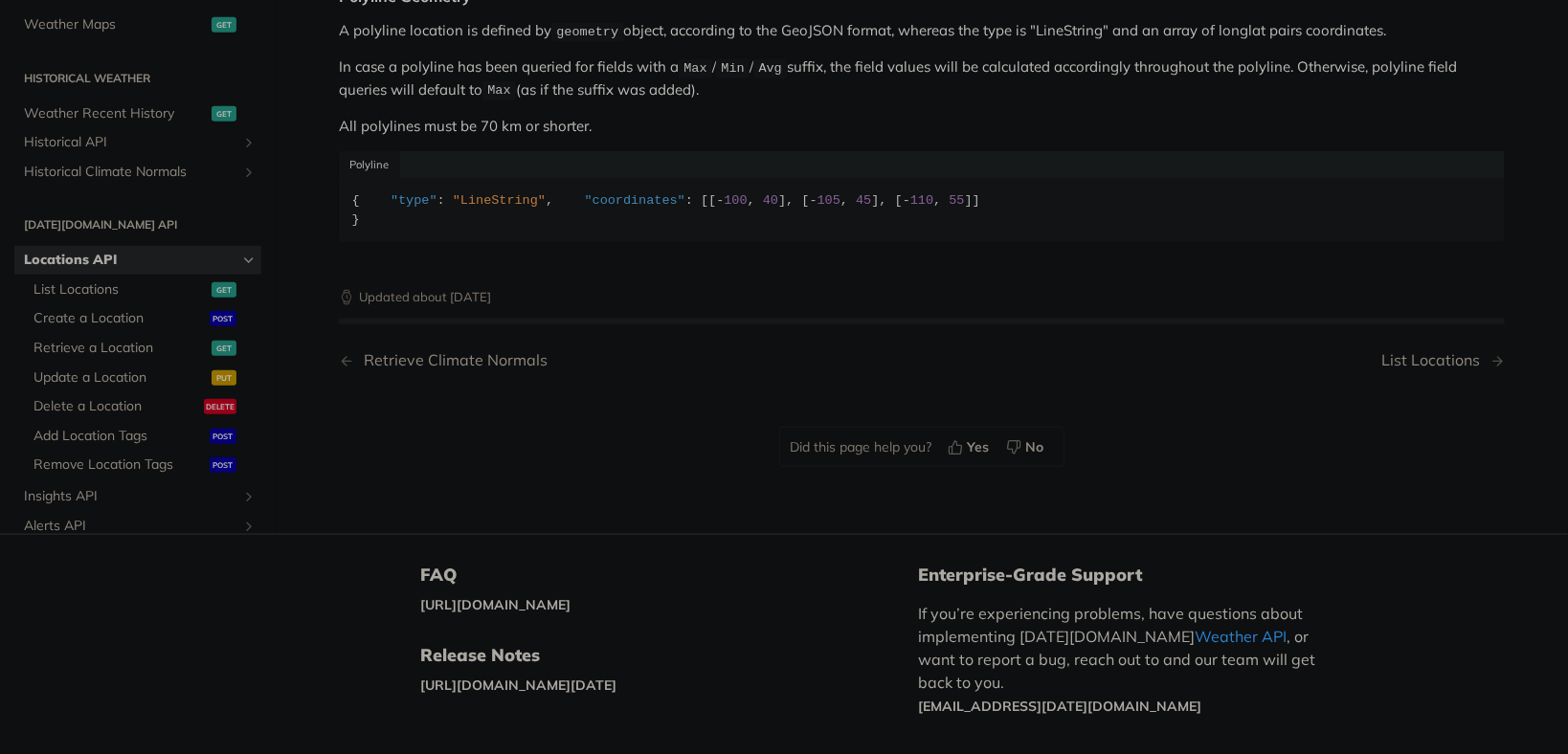 scroll, scrollTop: 1010, scrollLeft: 0, axis: vertical 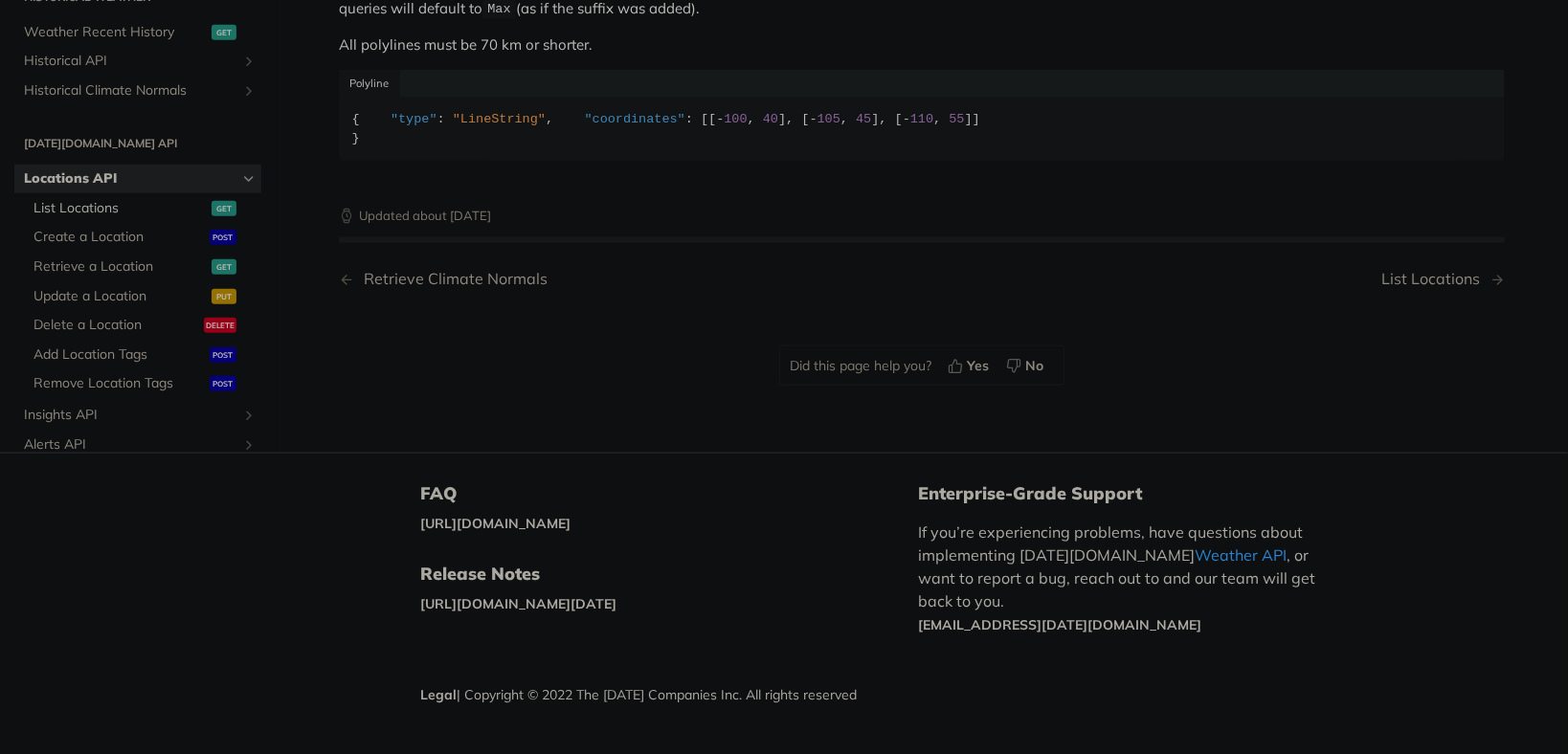 click on "List Locations" at bounding box center [120, 209] 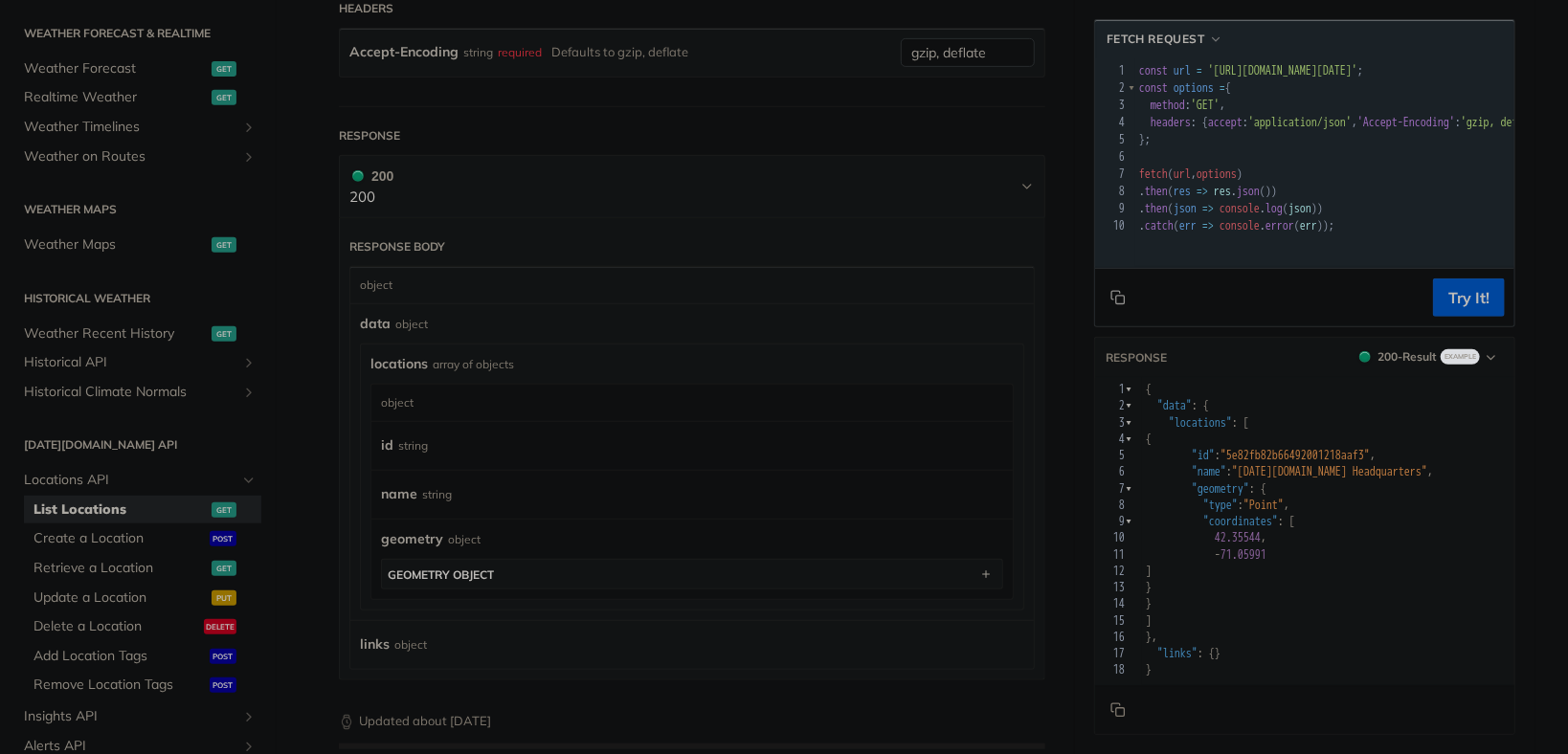 scroll, scrollTop: 404, scrollLeft: 0, axis: vertical 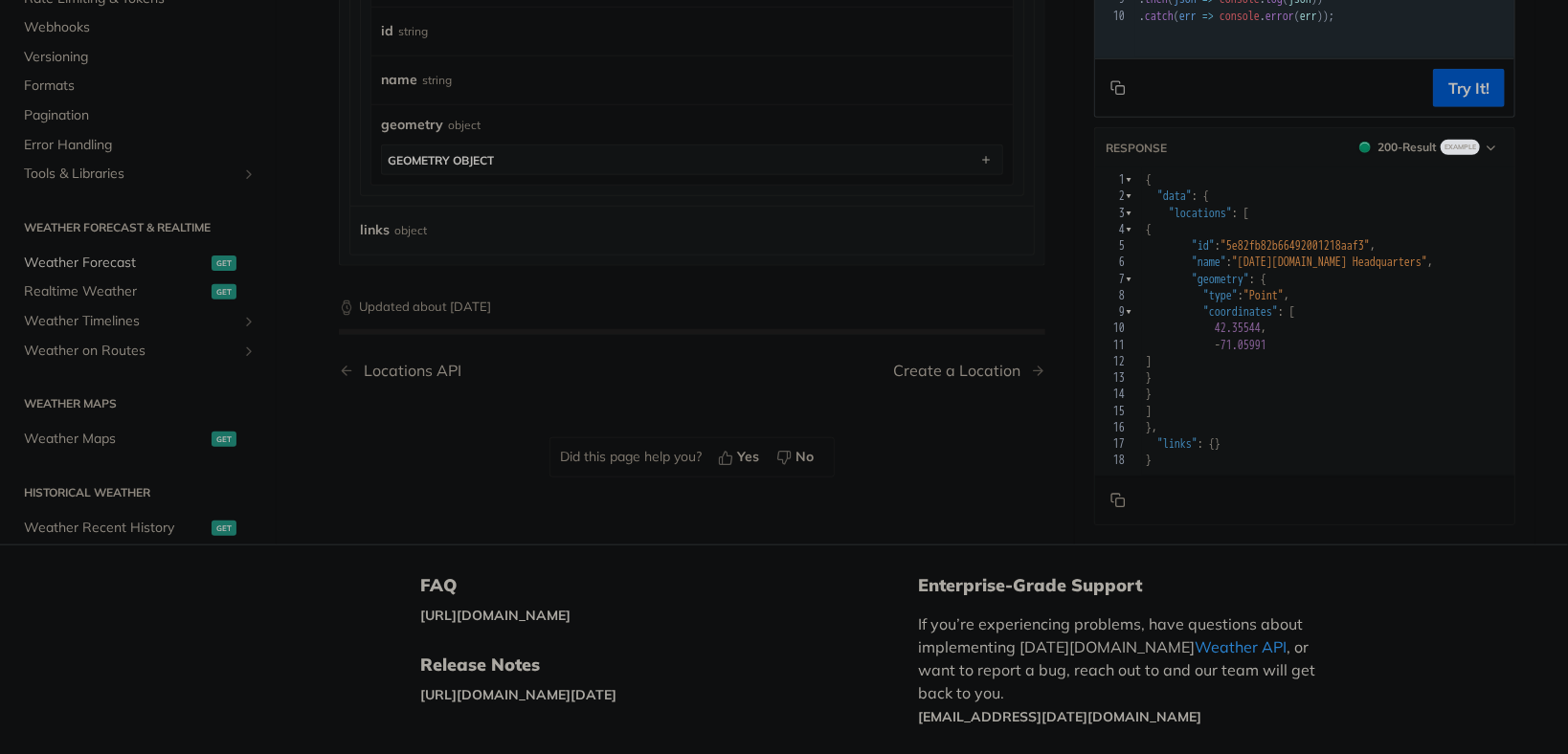 click on "Weather Forecast" at bounding box center (115, 263) 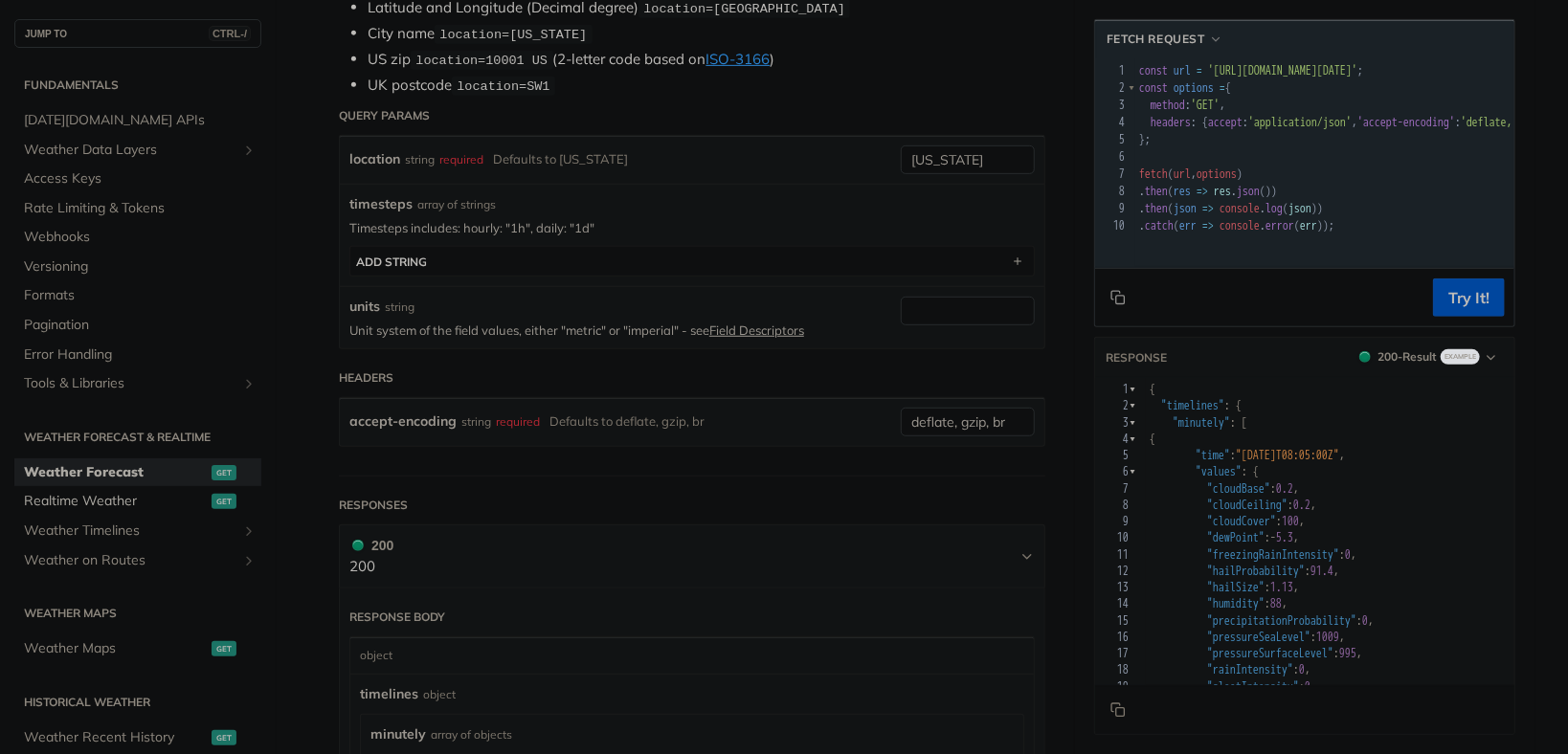 click on "Realtime Weather" at bounding box center (115, 501) 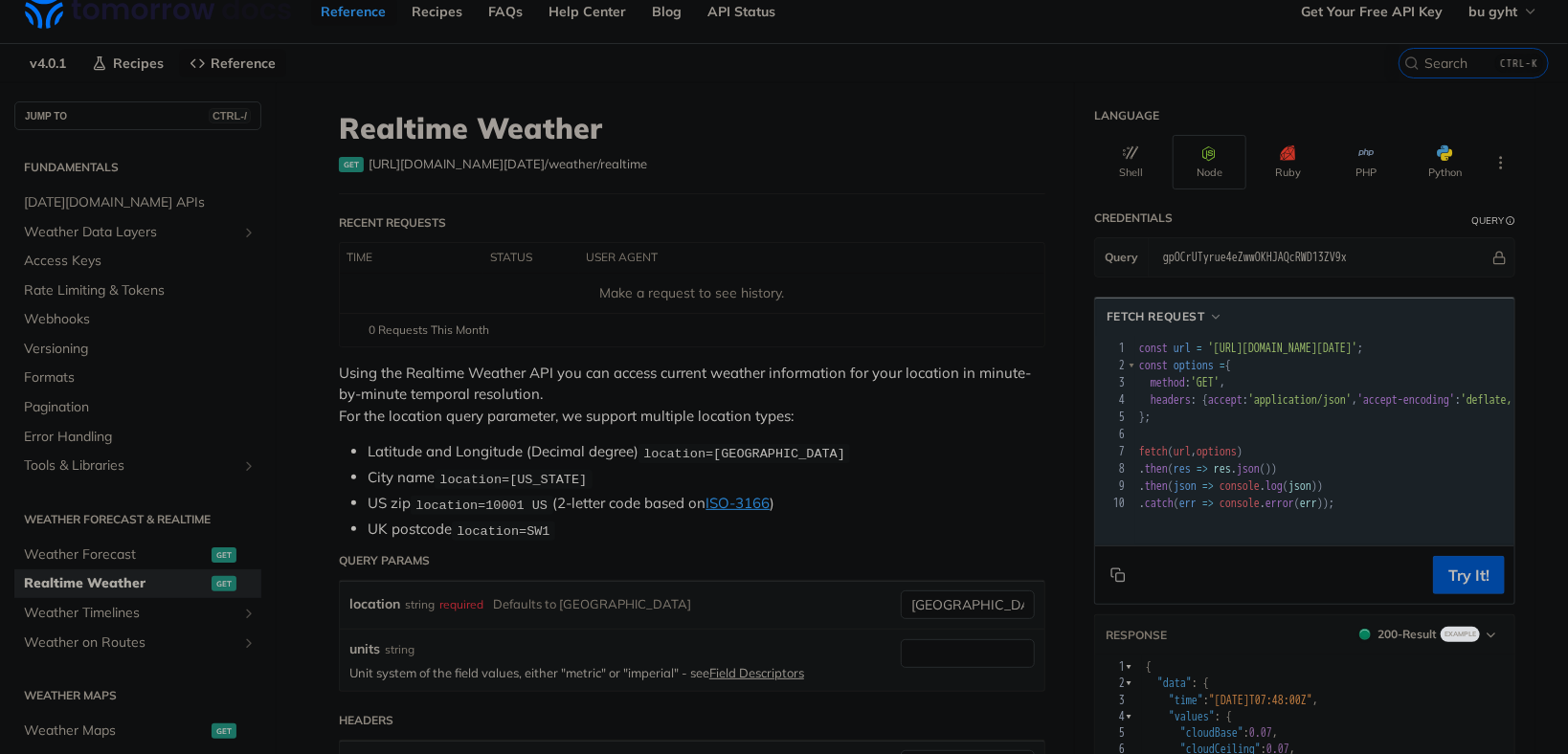 scroll, scrollTop: 0, scrollLeft: 0, axis: both 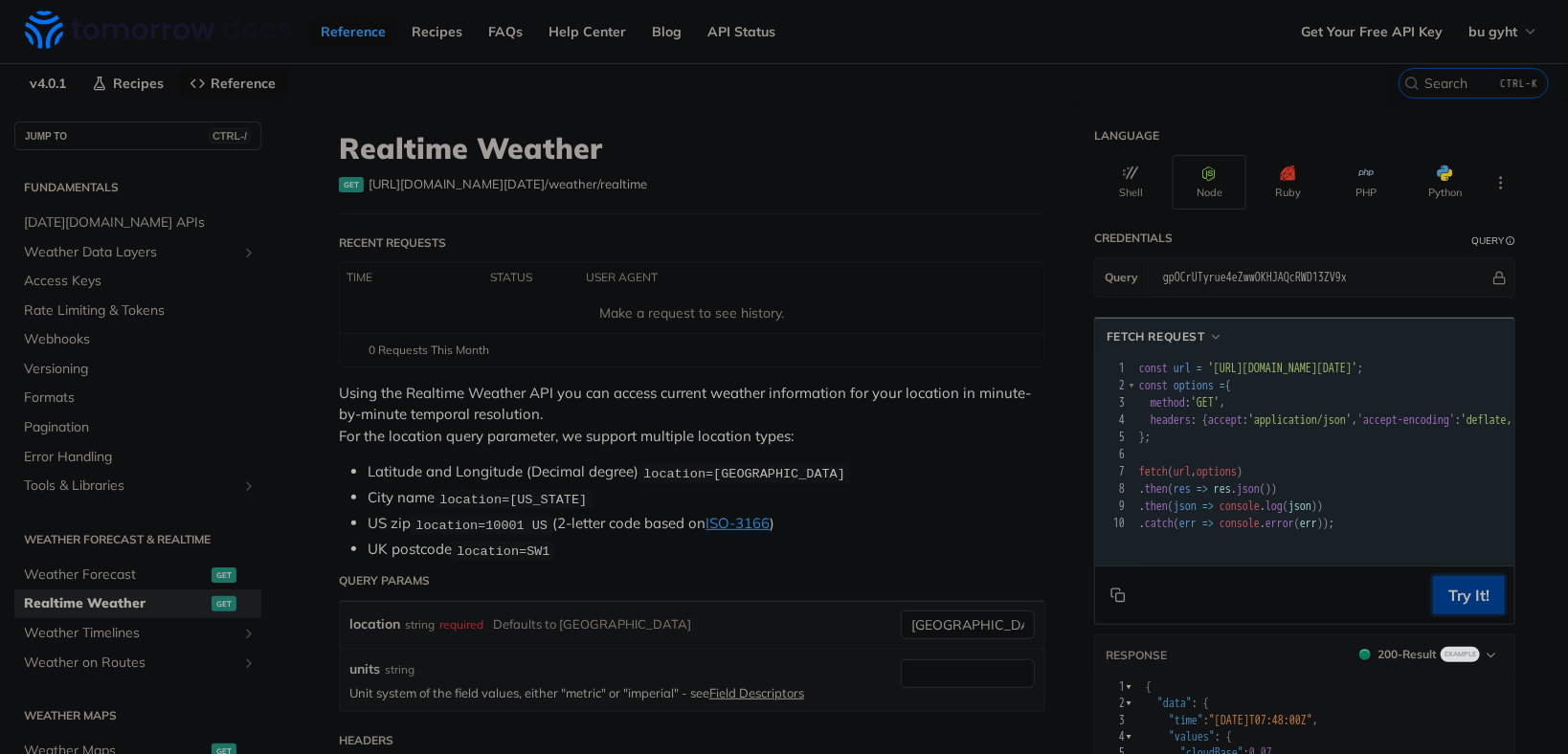 click on "Try It!" at bounding box center (1468, 595) 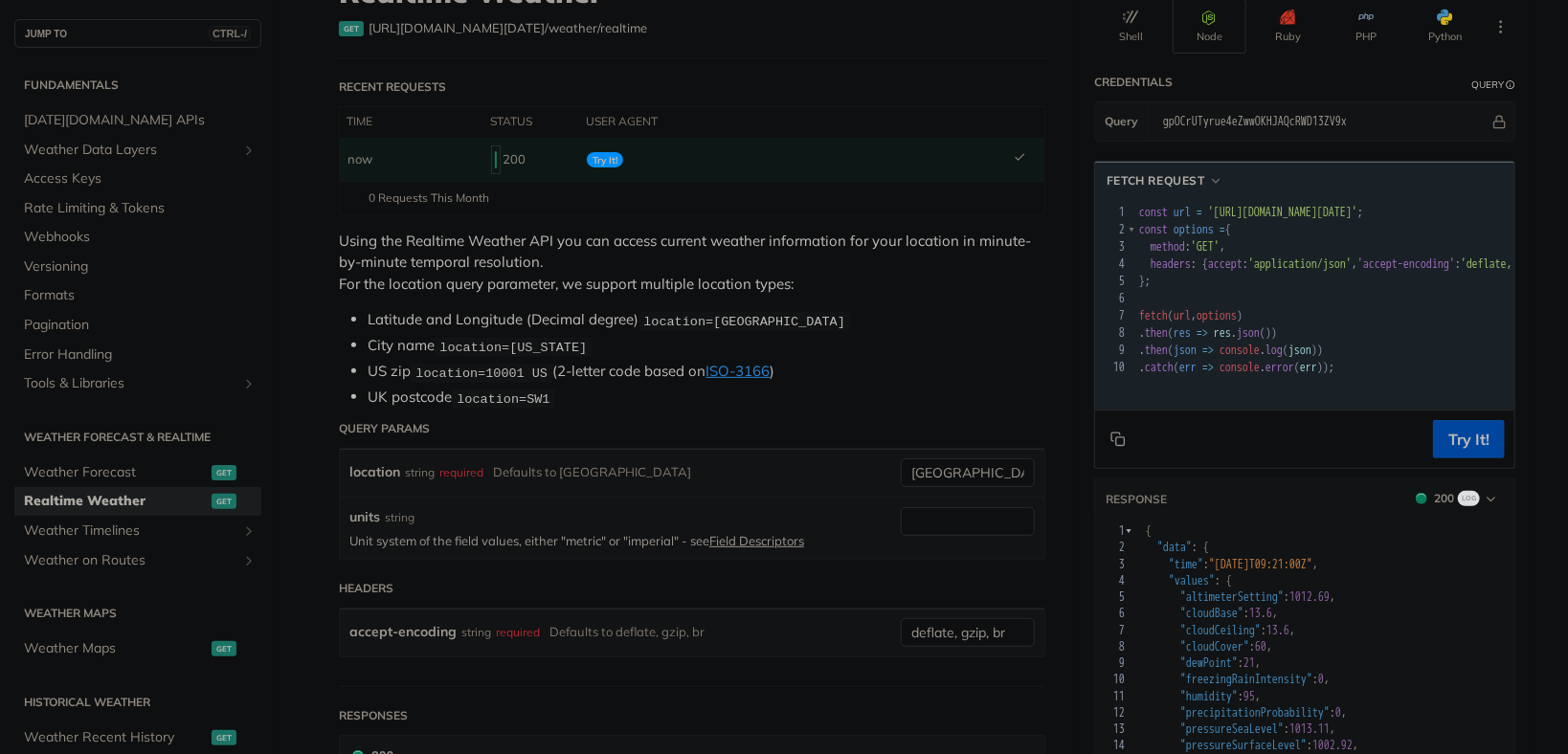 scroll, scrollTop: 202, scrollLeft: 0, axis: vertical 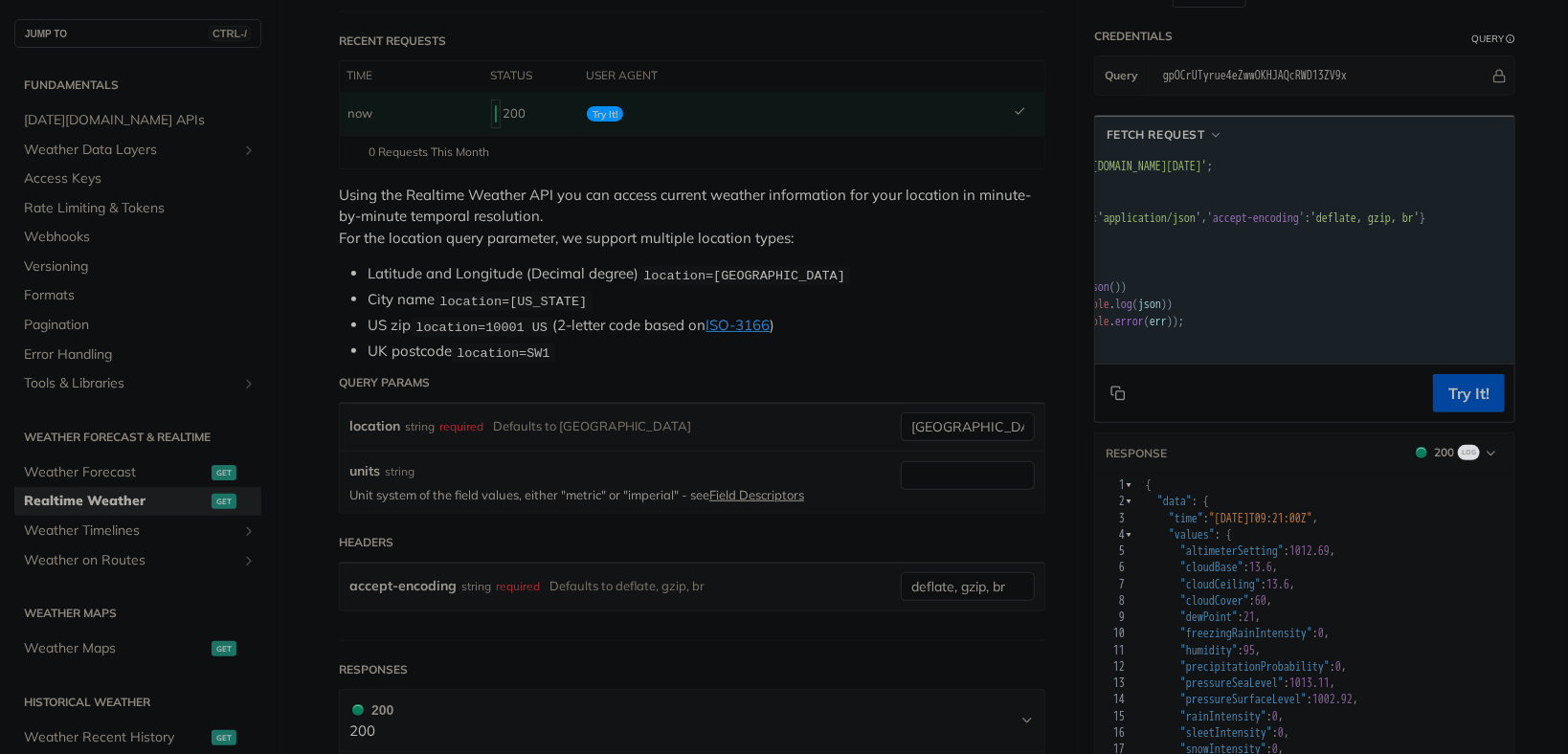 drag, startPoint x: 1355, startPoint y: 174, endPoint x: 1526, endPoint y: 170, distance: 171.04678 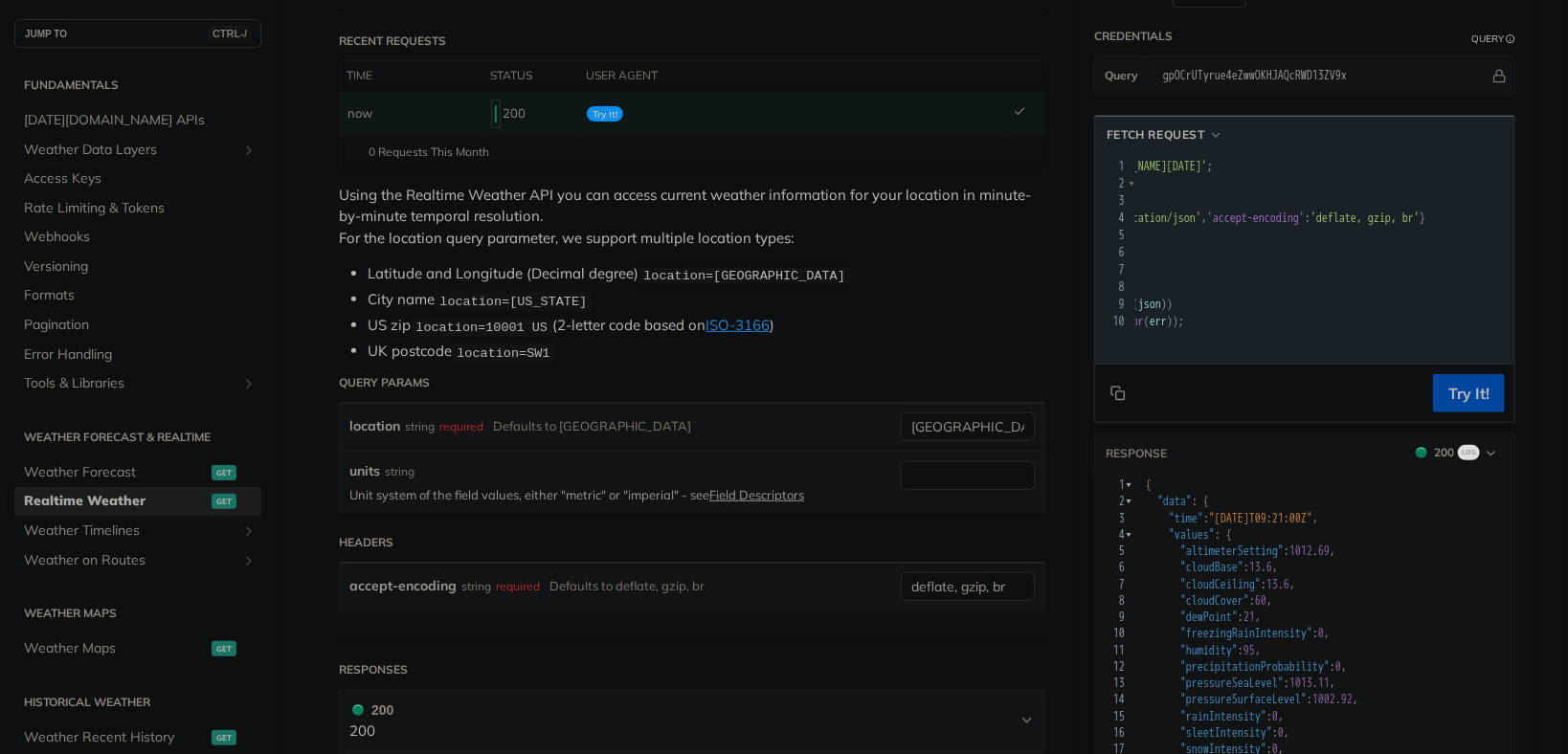 scroll, scrollTop: 0, scrollLeft: 474, axis: horizontal 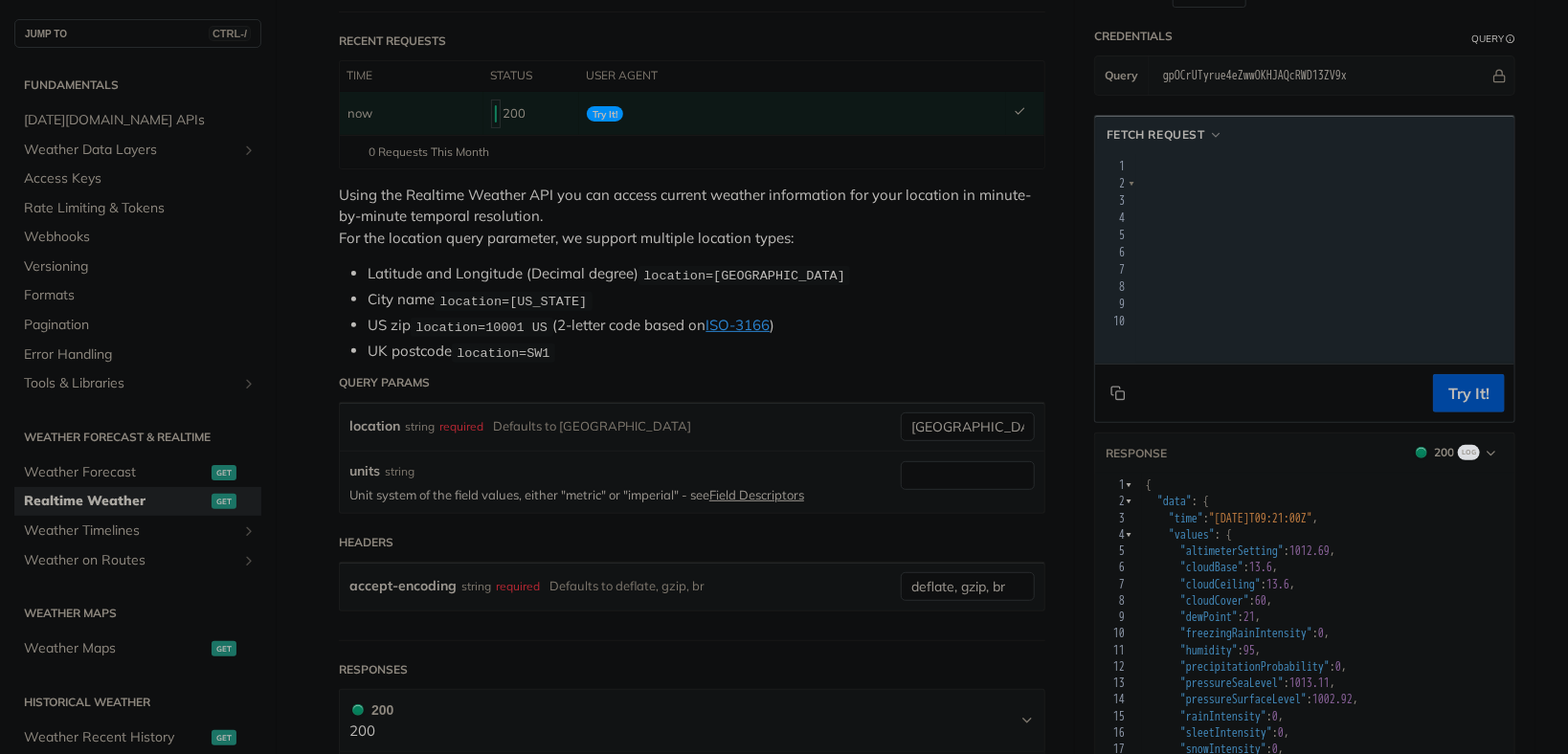 drag, startPoint x: 1462, startPoint y: 174, endPoint x: 1568, endPoint y: 174, distance: 106 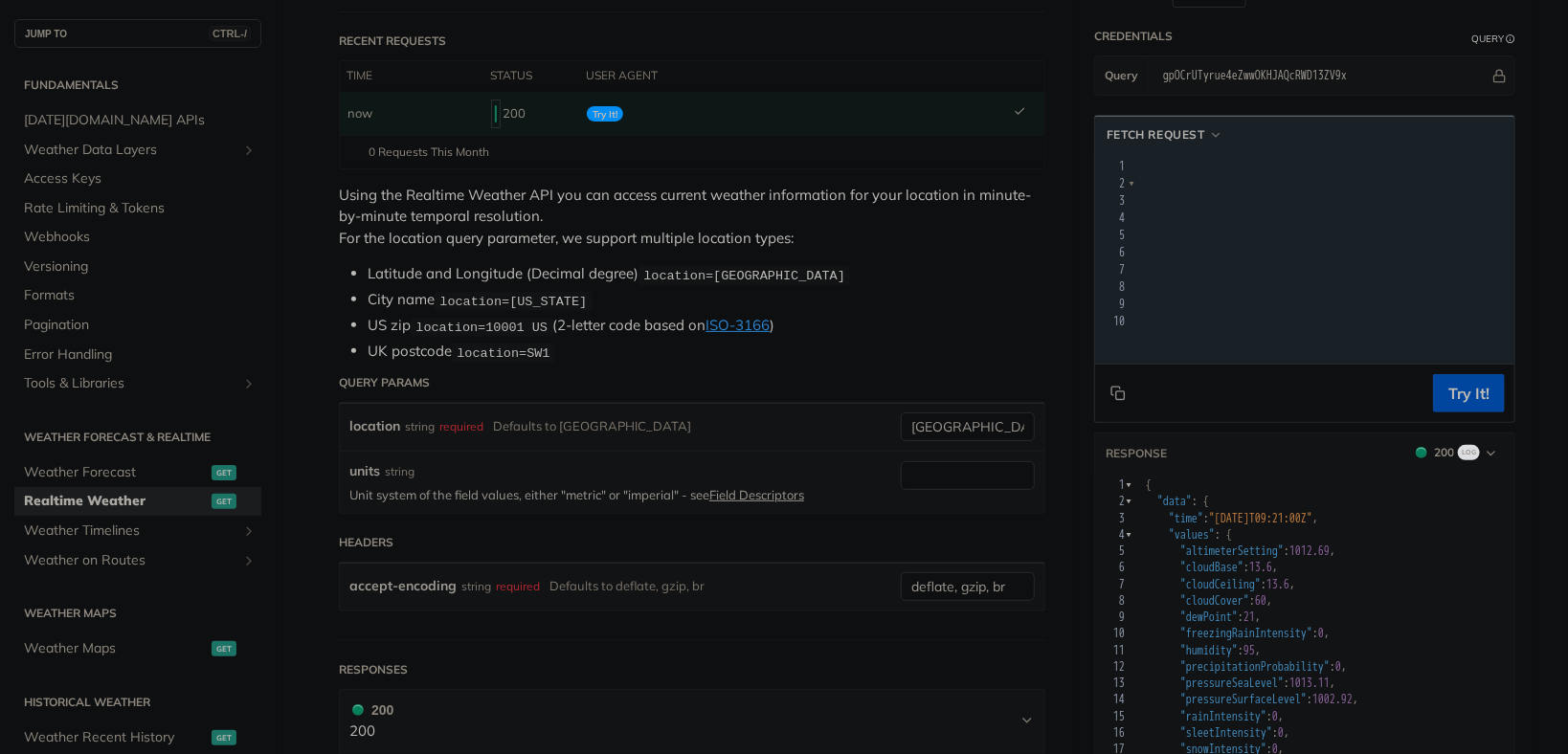scroll, scrollTop: 0, scrollLeft: 91, axis: horizontal 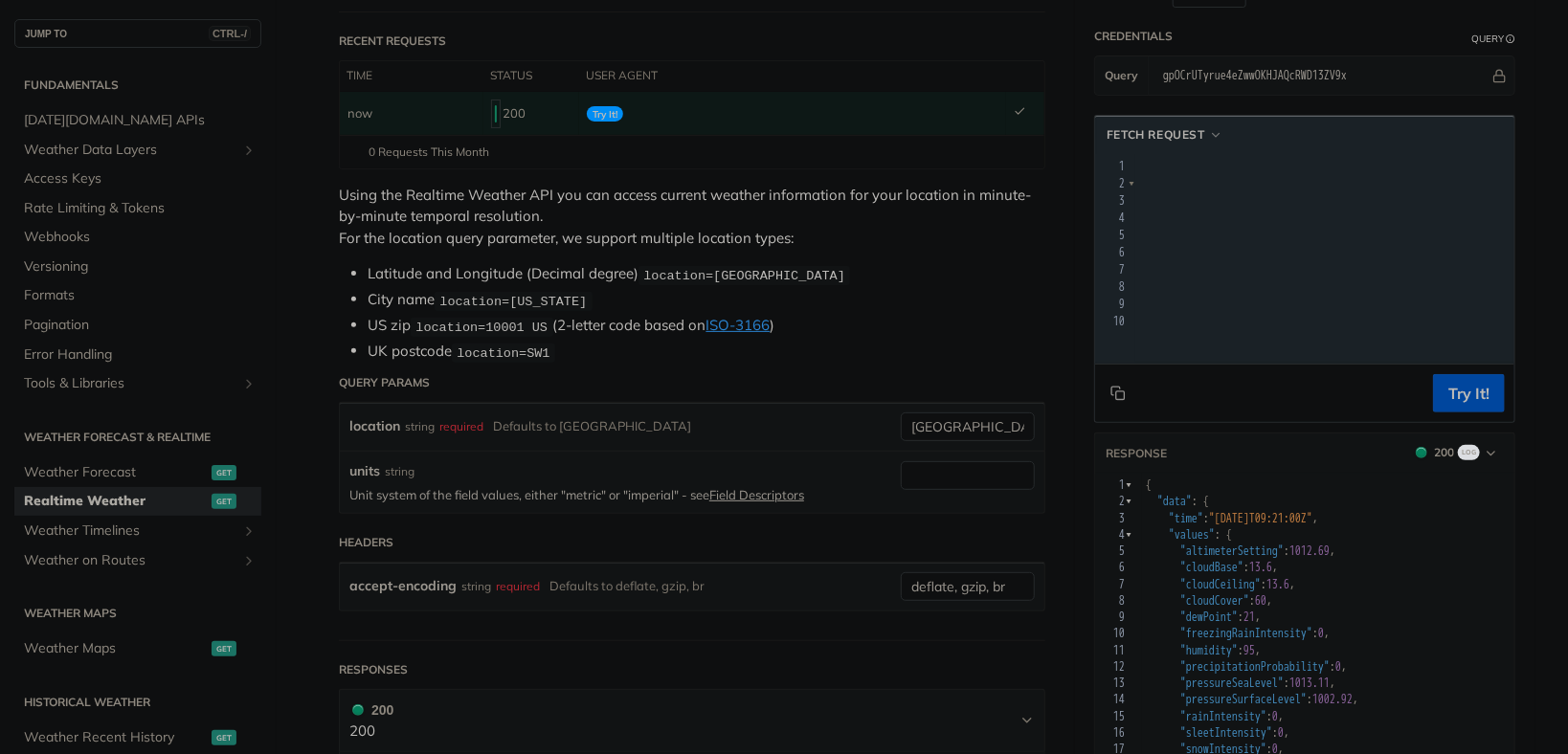 drag, startPoint x: 1267, startPoint y: 172, endPoint x: 1450, endPoint y: 168, distance: 183.04371 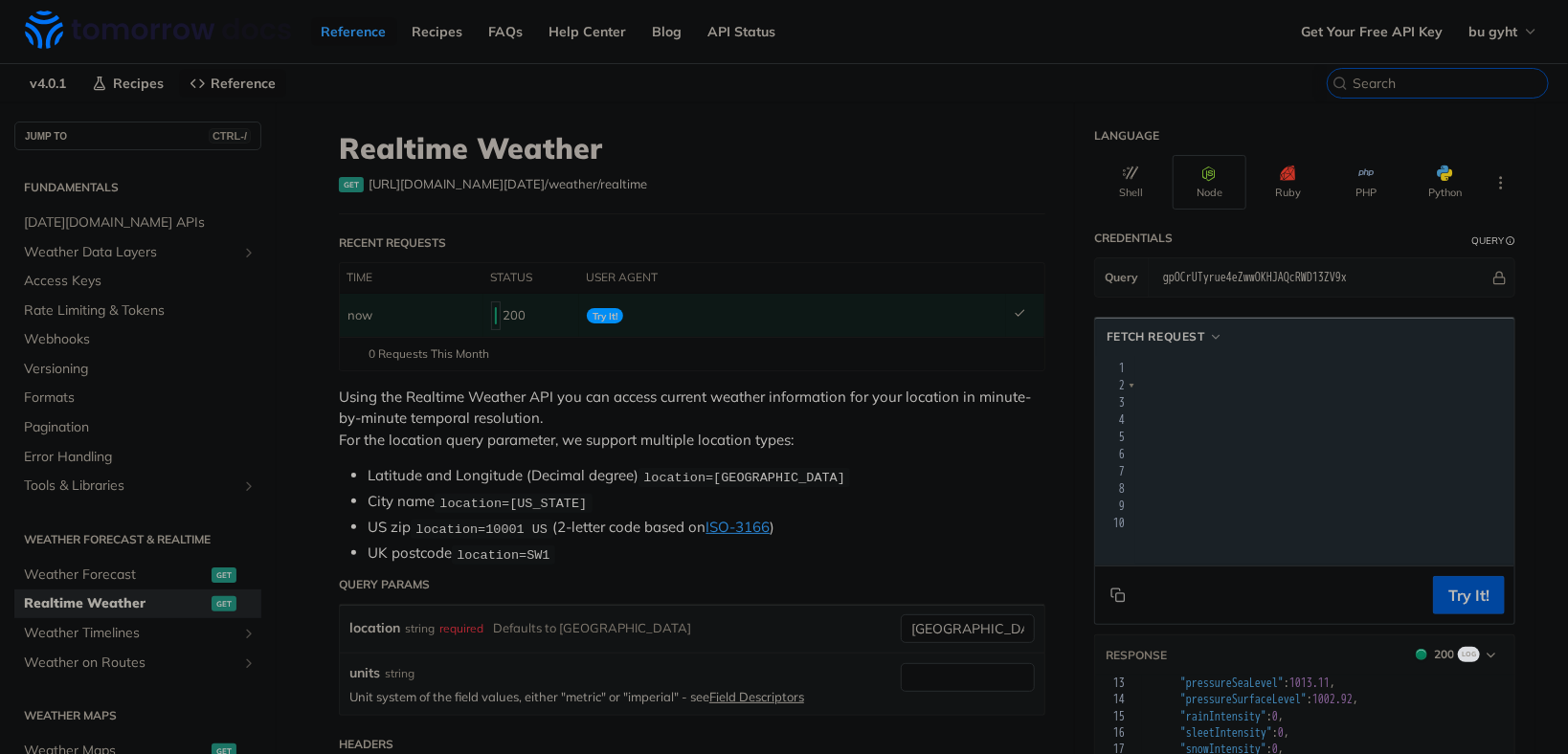 click on "CTRL-K" at bounding box center (1450, 83) 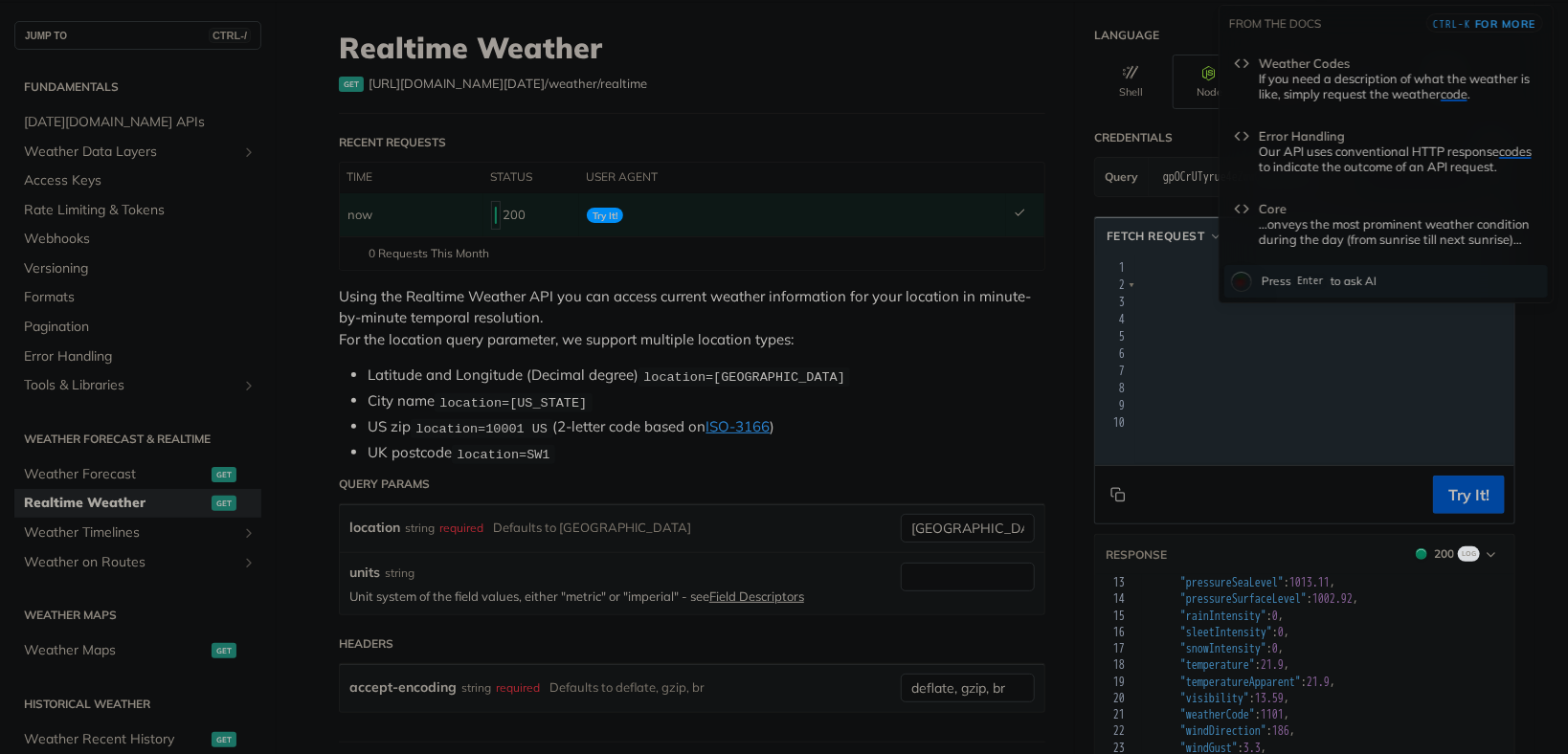 type on "codes" 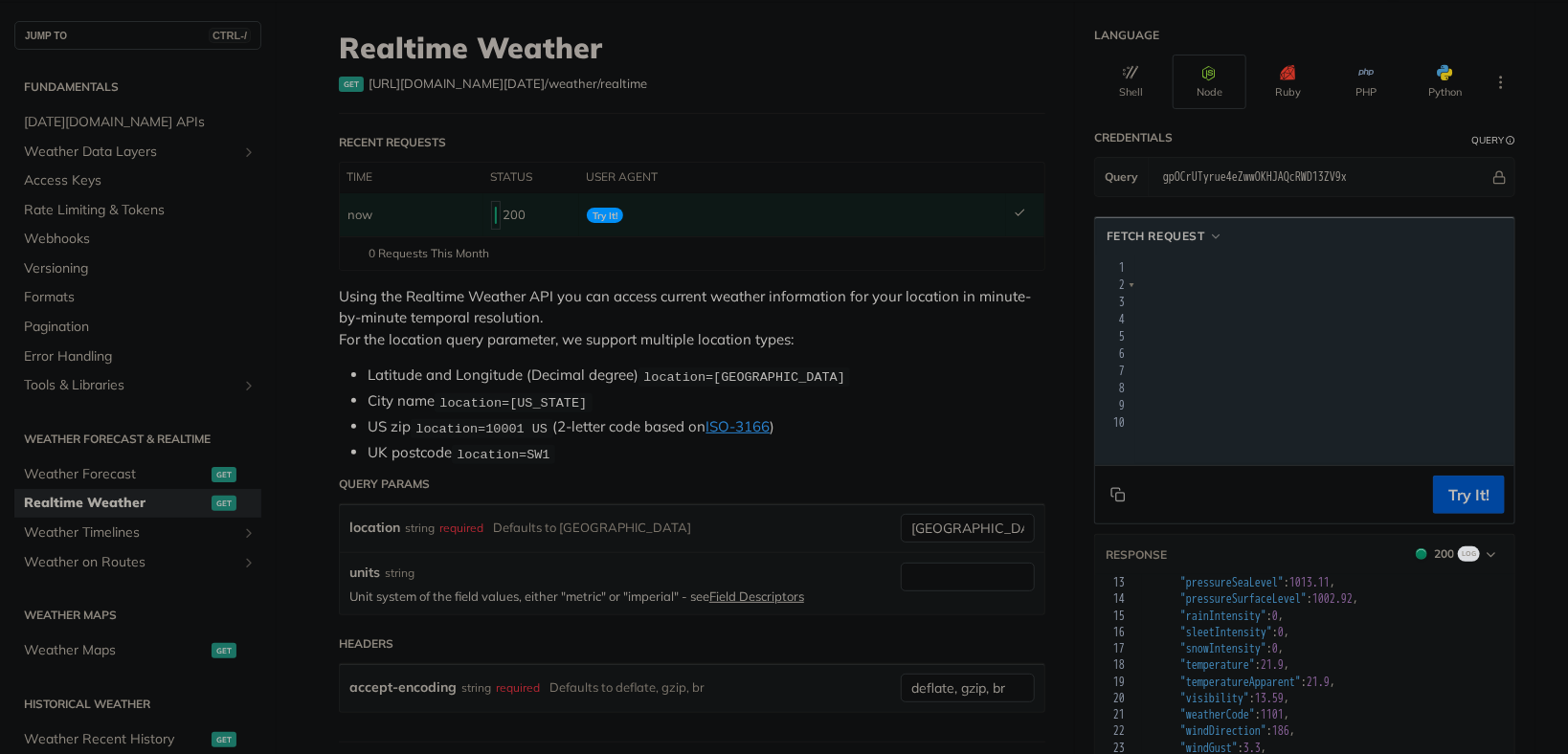 click on "Realtime Weather get   https://api.tomorrow.io/v4 /weather/realtime" at bounding box center (692, 72) 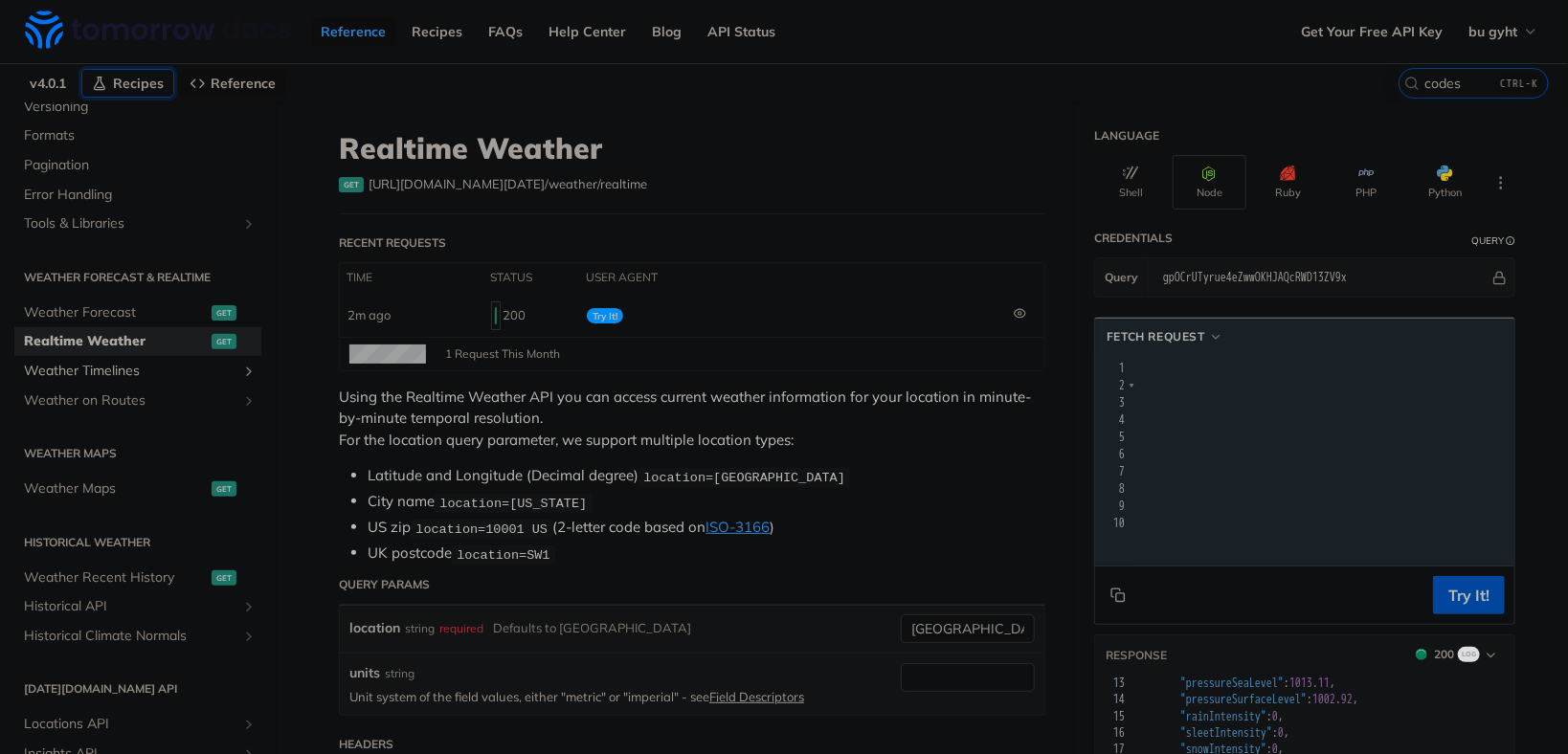 scroll, scrollTop: 303, scrollLeft: 0, axis: vertical 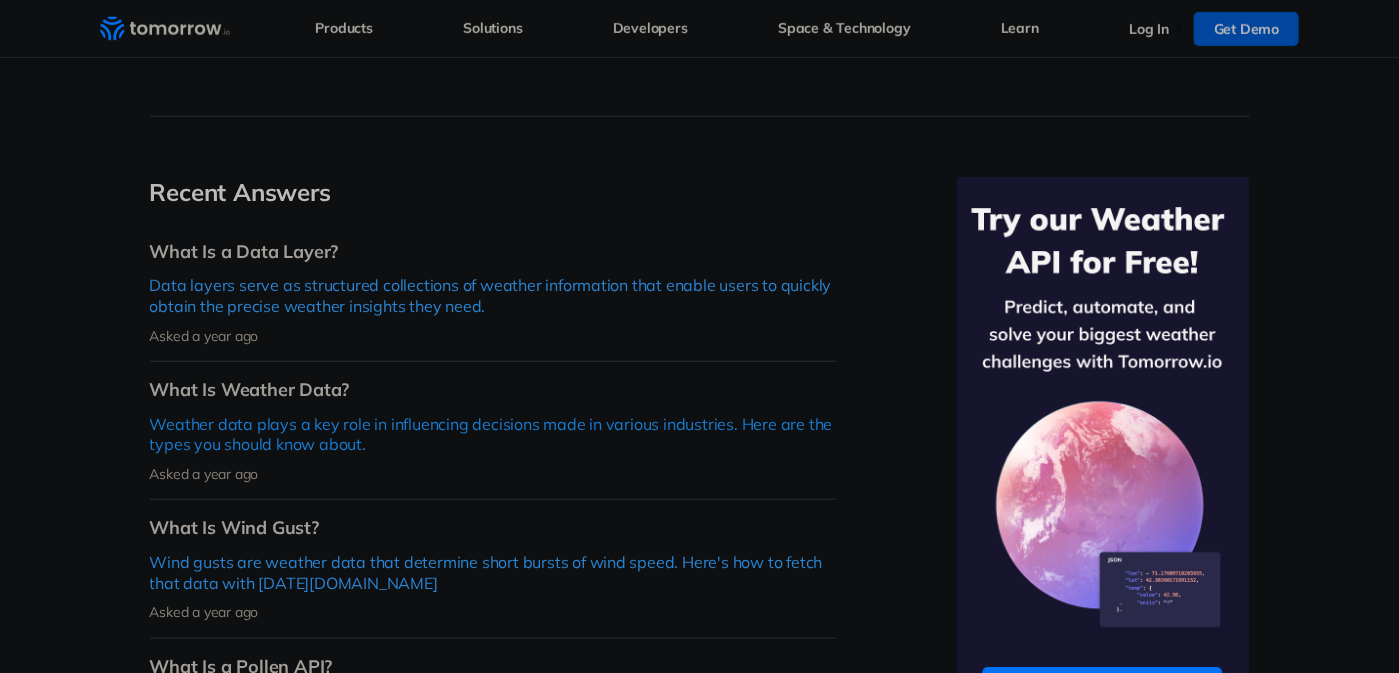 click on "What Is Weather Data?" at bounding box center (493, 389) 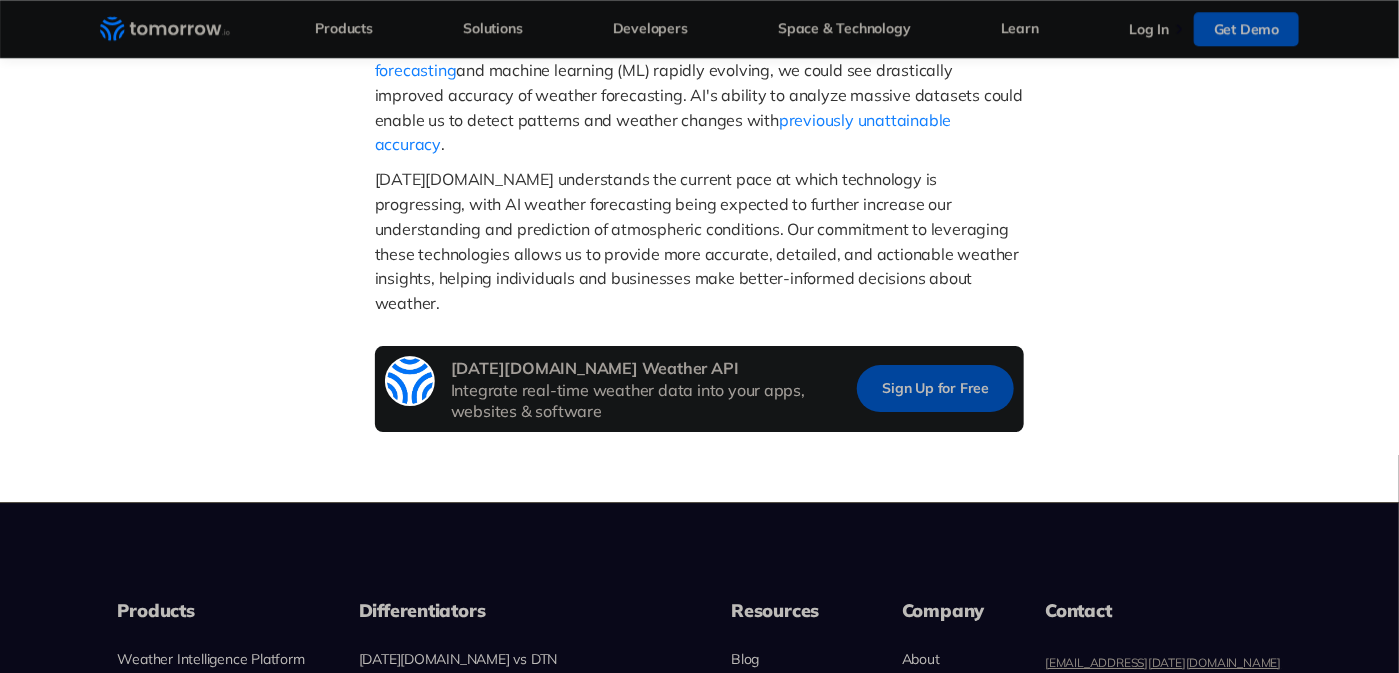 scroll, scrollTop: 2357, scrollLeft: 0, axis: vertical 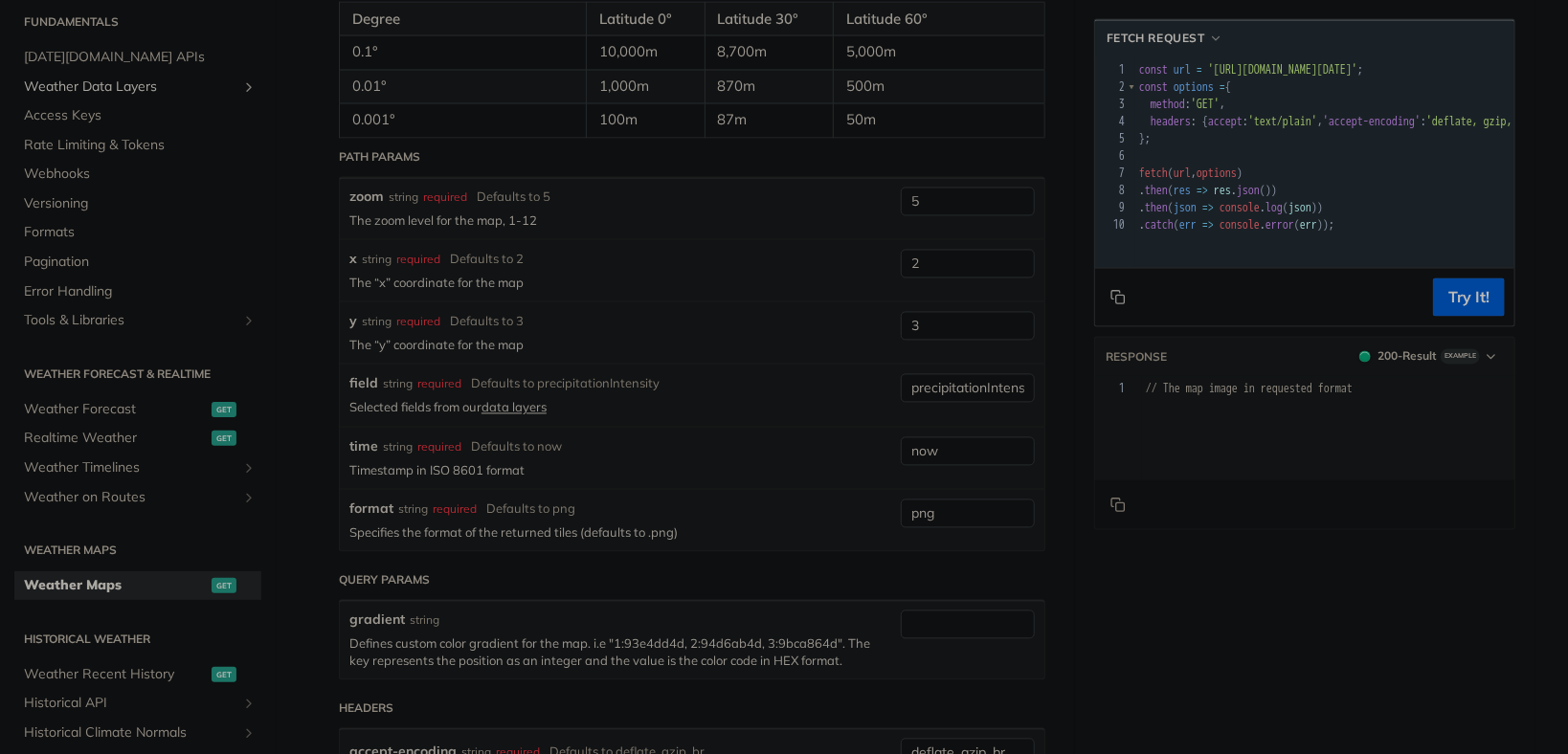 click on "Weather Data Layers" at bounding box center [130, 87] 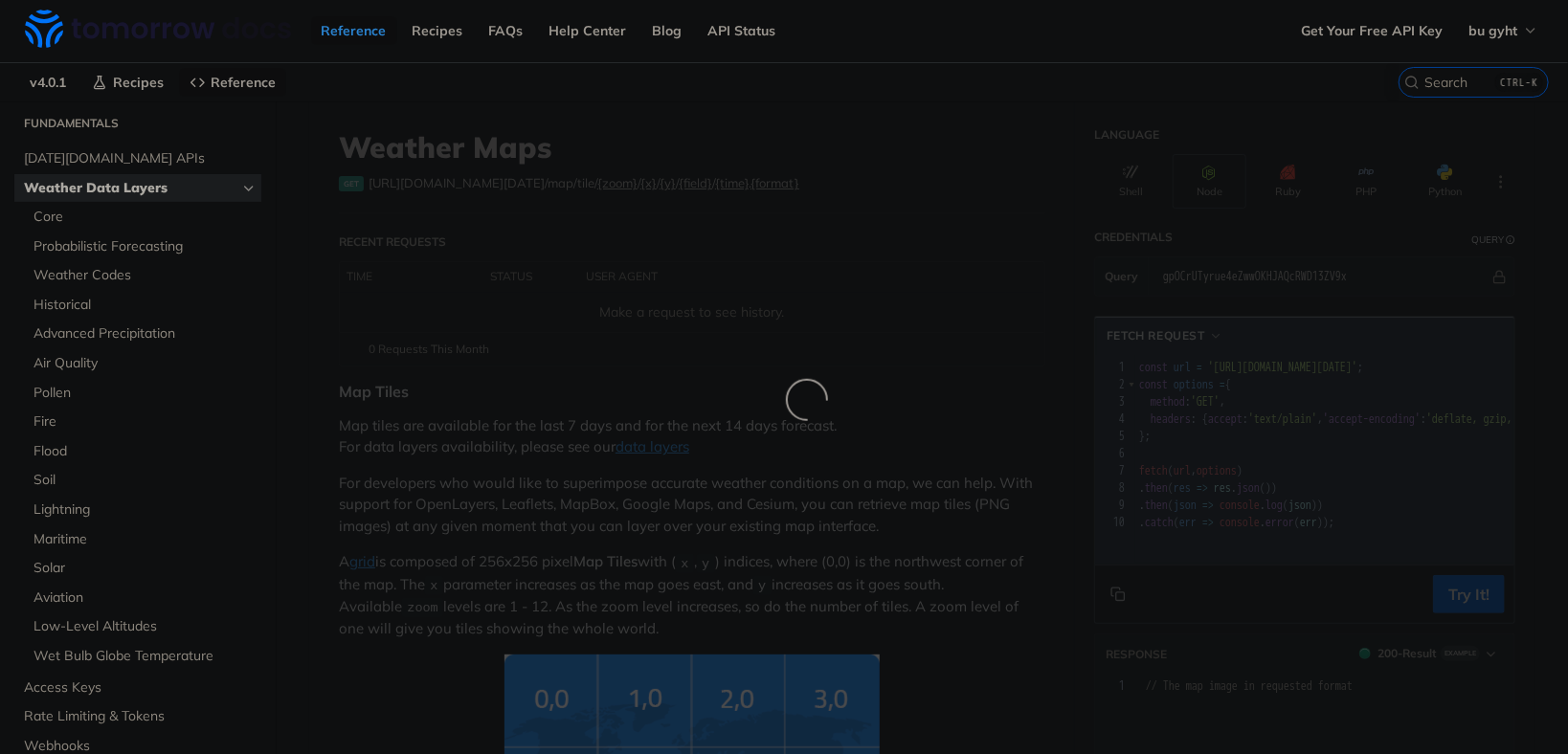 scroll, scrollTop: 0, scrollLeft: 0, axis: both 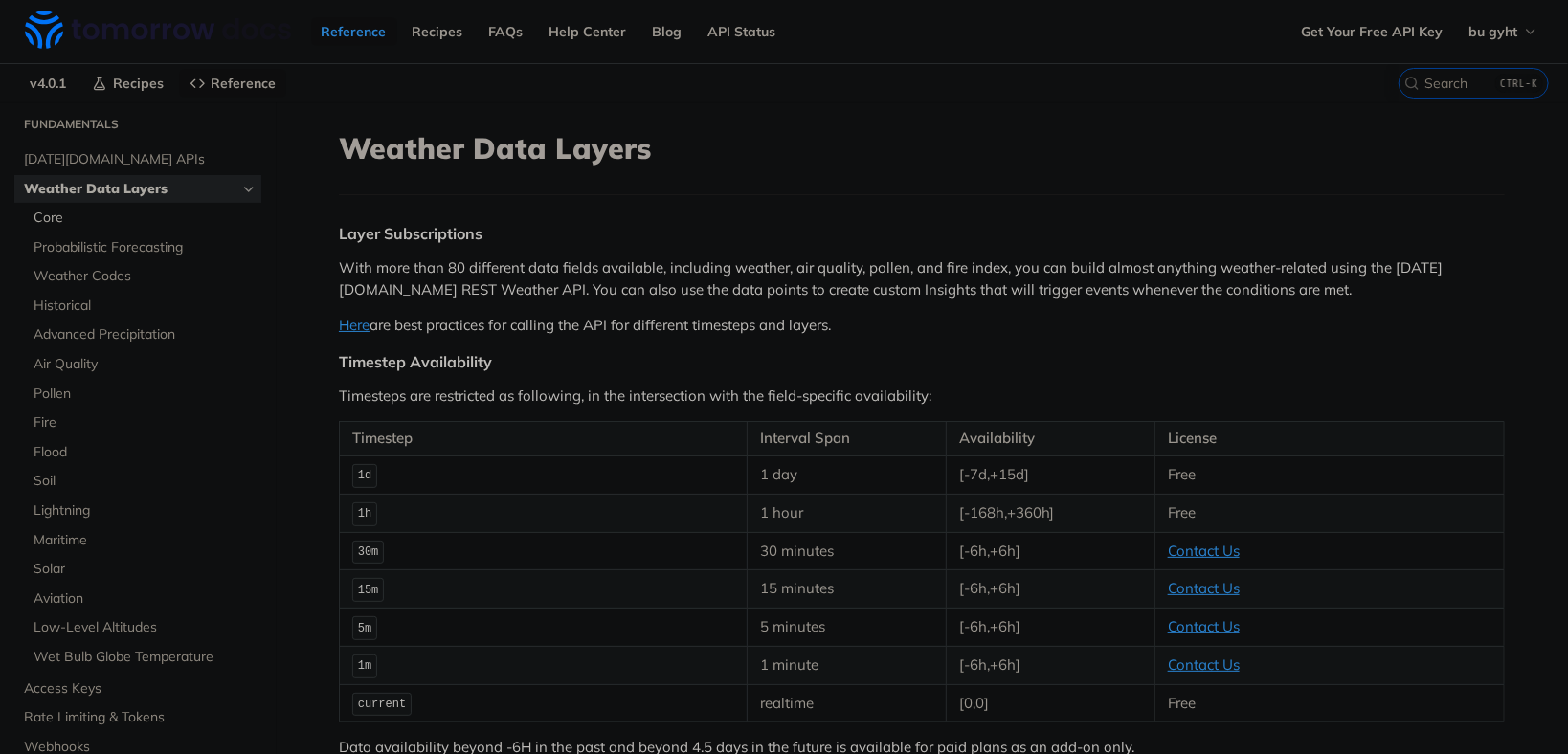 click on "Core" at bounding box center (143, 218) 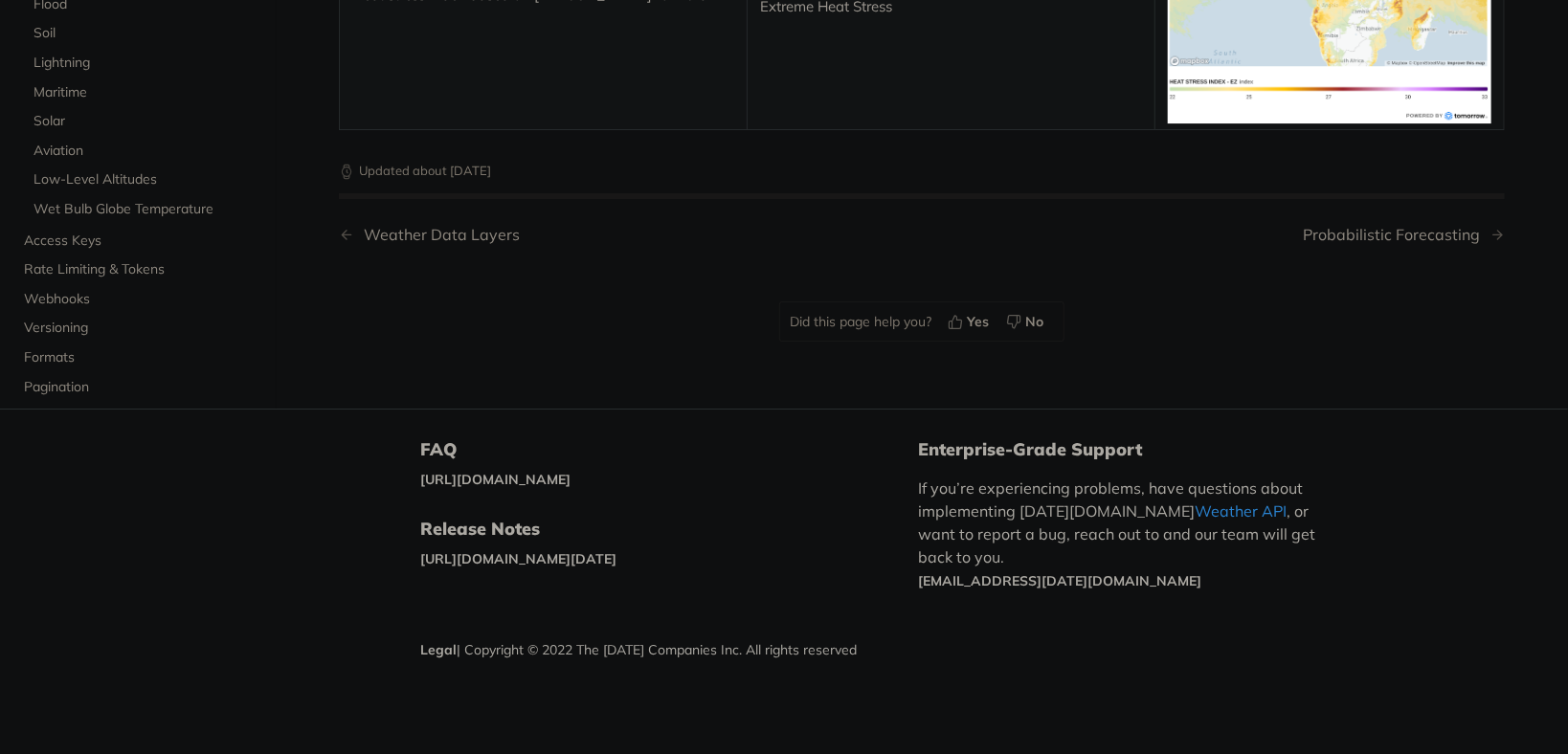 scroll, scrollTop: 9599, scrollLeft: 0, axis: vertical 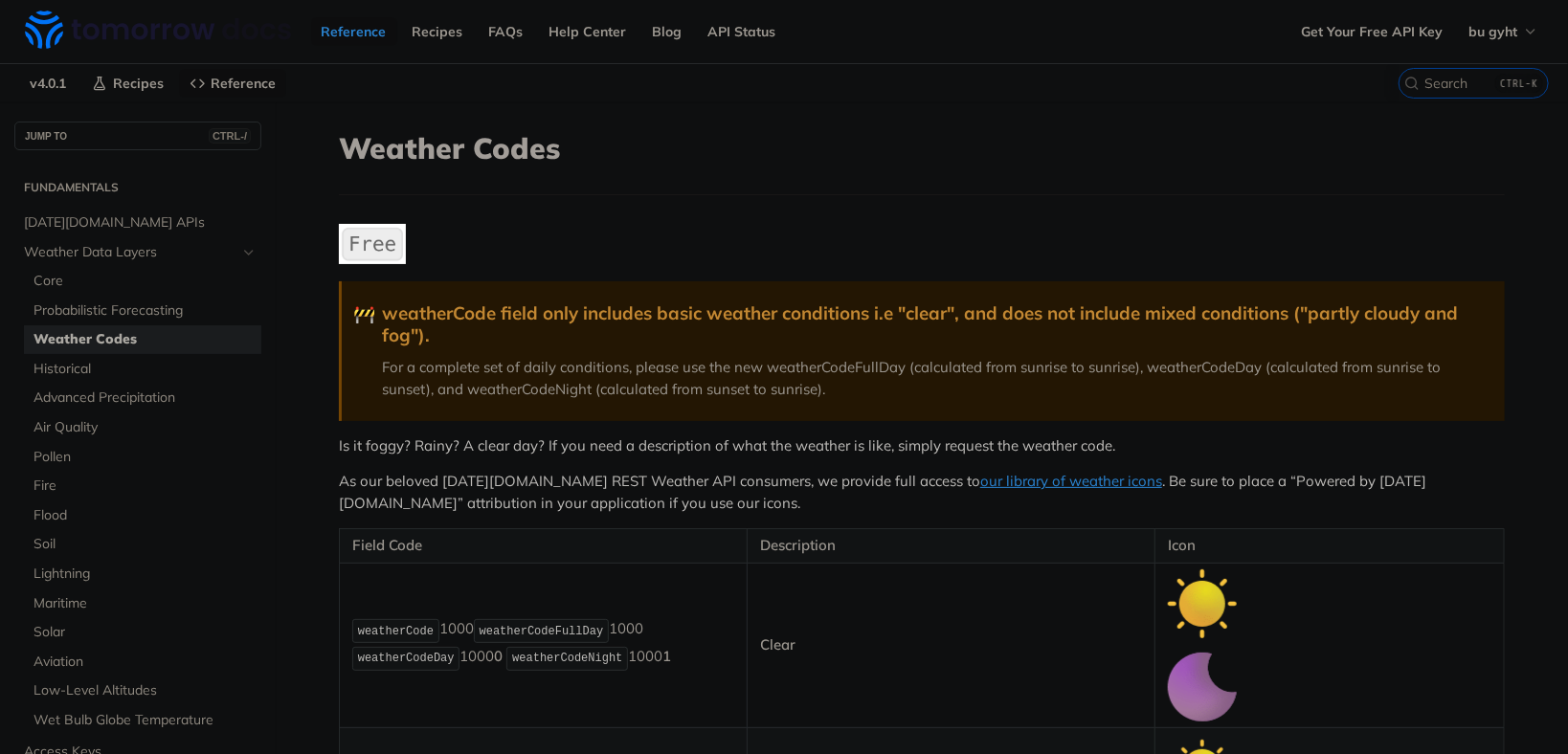 click on "🚧 weatherCode field only includes basic weather conditions i.e "clear", and does not include mixed conditions ("partly cloudy and fog"). For a complete set of daily conditions, please use the new weatherCodeFullDay (calculated from sunrise to sunrise), weatherCodeDay (calculated from sunrise to sunset), and weatherCodeNight (calculated from sunset to sunrise).
Is it foggy? Rainy? A clear day? If you need a description of what the weather is like, simply request the weather code.
As our beloved [DATE][DOMAIN_NAME] REST Weather API consumers, we provide full access to  our library of weather icons .  Be sure to place a “Powered by [DATE][DOMAIN_NAME]” attribution in your application if you use our icons.
Field Code Description Icon weatherCode  1000
weatherCodeFullDay  1000
weatherCodeDay  1000 0
weatherCodeNight  1000 1 Clear weatherCode  1100
weatherCodeFullDay  1100
weatherCodeDay  1100 0
weatherCodeNight  1100 1 Mostly Clear weatherCode  1101
weatherCodeFullDay  1101
weatherCodeDay  1101 0" at bounding box center [922, 7214] 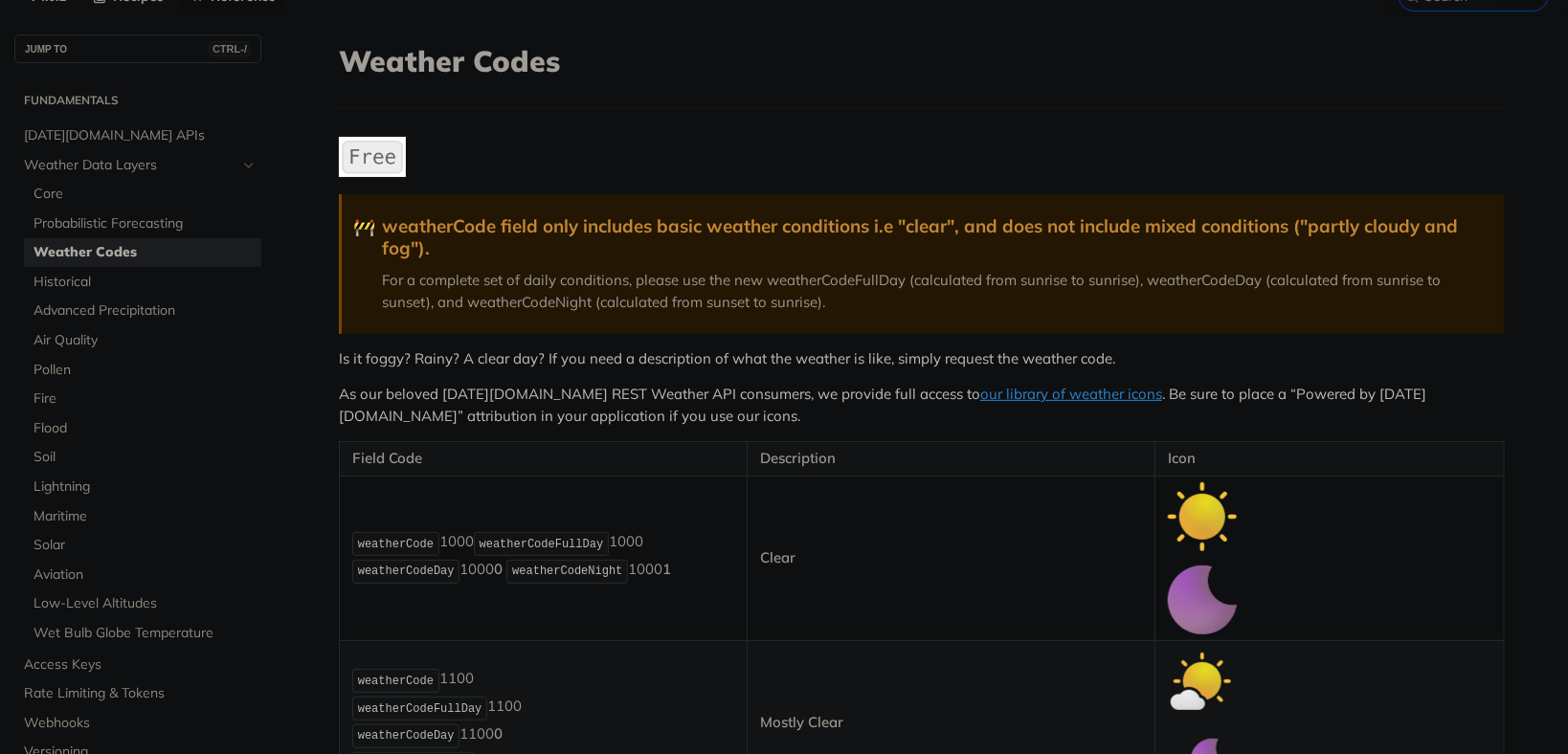 scroll, scrollTop: 100, scrollLeft: 0, axis: vertical 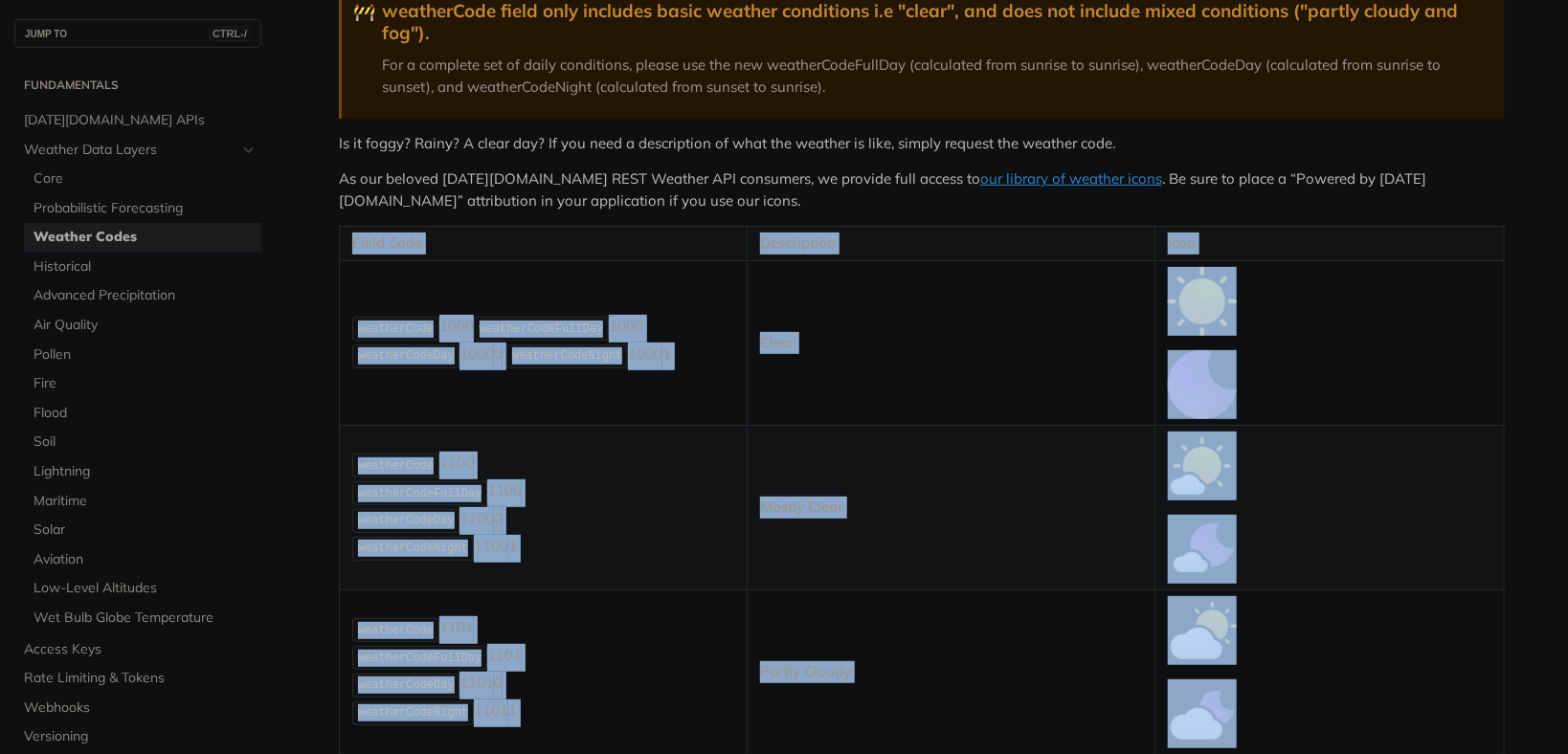 drag, startPoint x: 336, startPoint y: 487, endPoint x: 1277, endPoint y: 740, distance: 974.4178 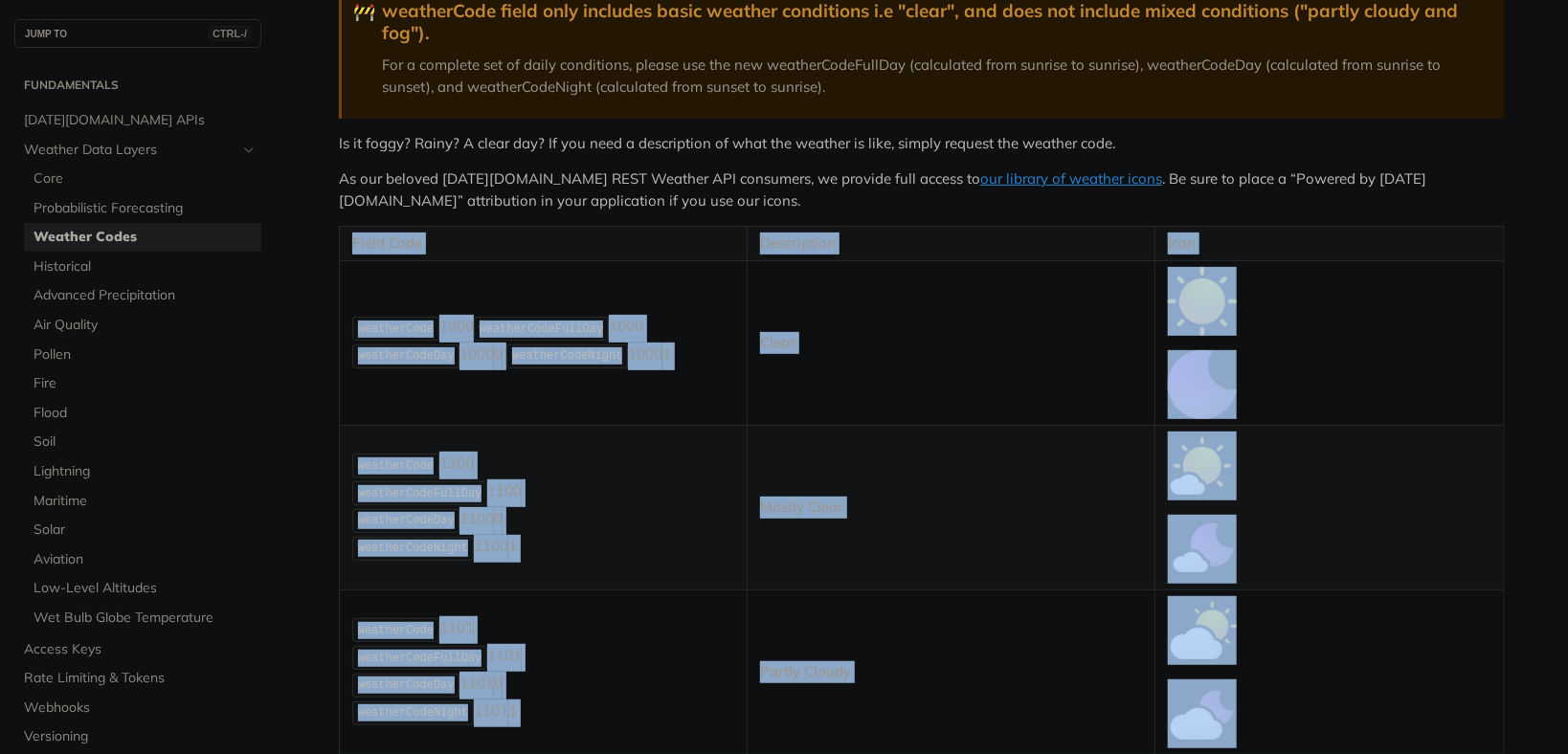 click on "weatherCode  1100
weatherCodeFullDay  1100
weatherCodeDay  1100 0
weatherCodeNight  1100 1" at bounding box center (544, 507) 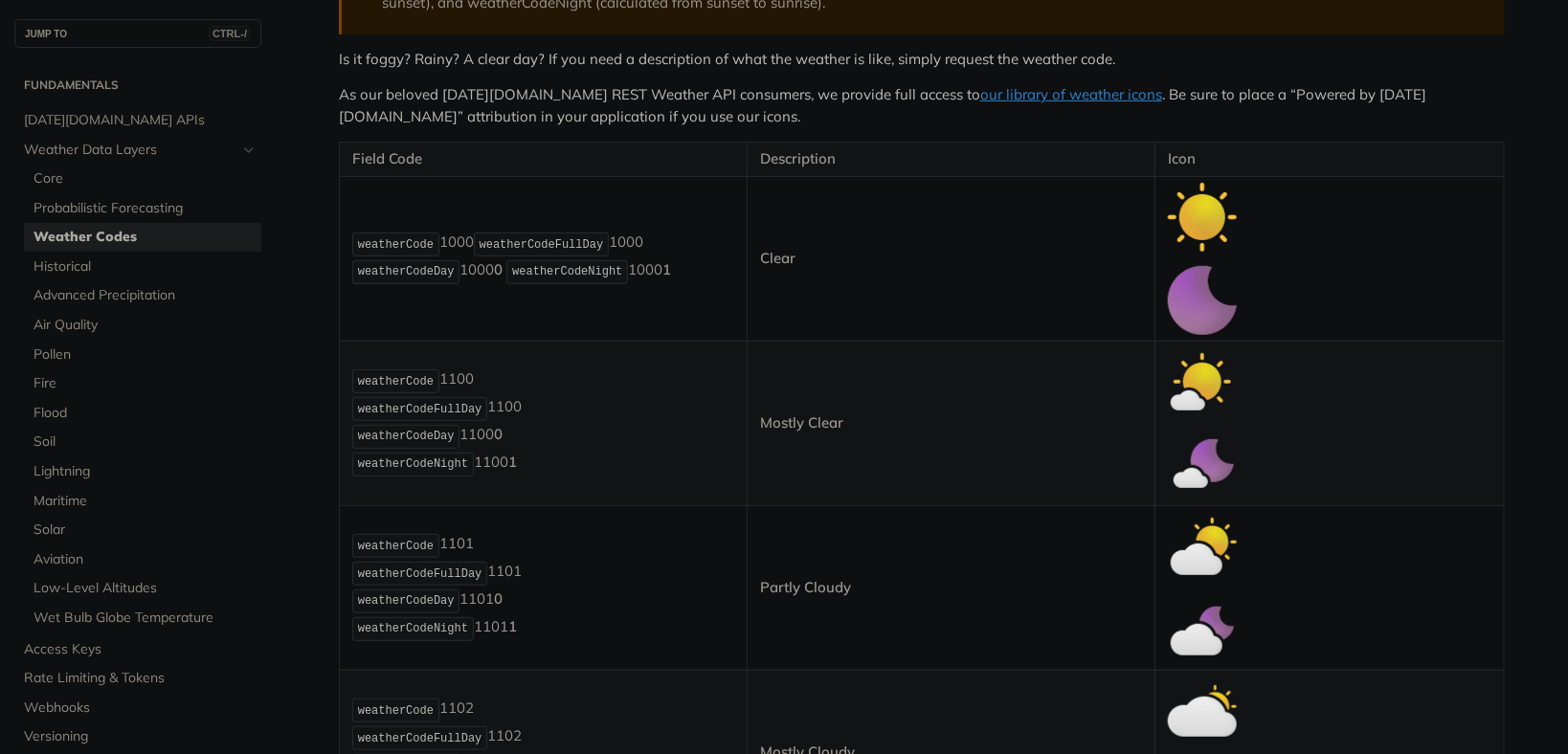 scroll, scrollTop: 404, scrollLeft: 0, axis: vertical 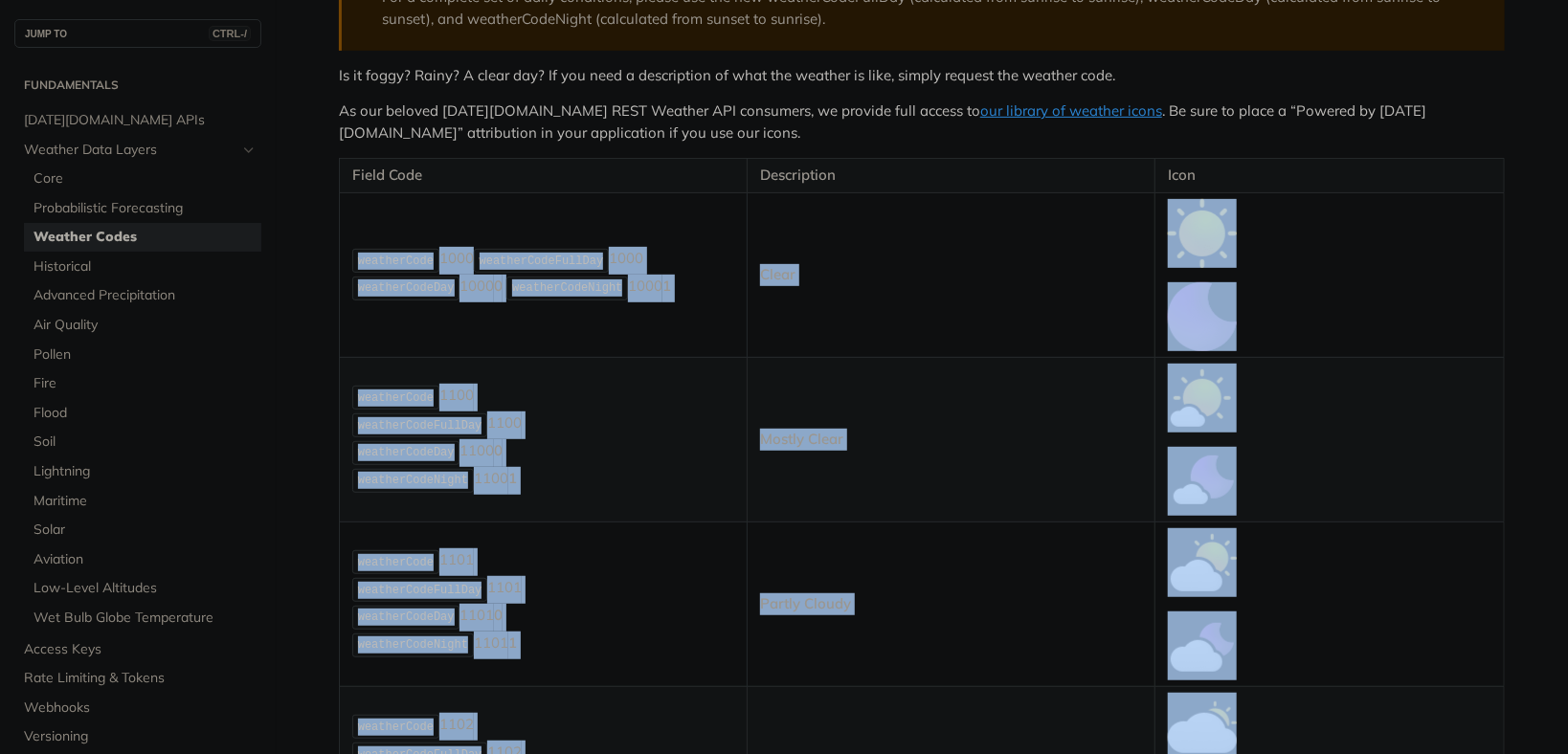 drag, startPoint x: 549, startPoint y: 732, endPoint x: 345, endPoint y: 307, distance: 471.42444 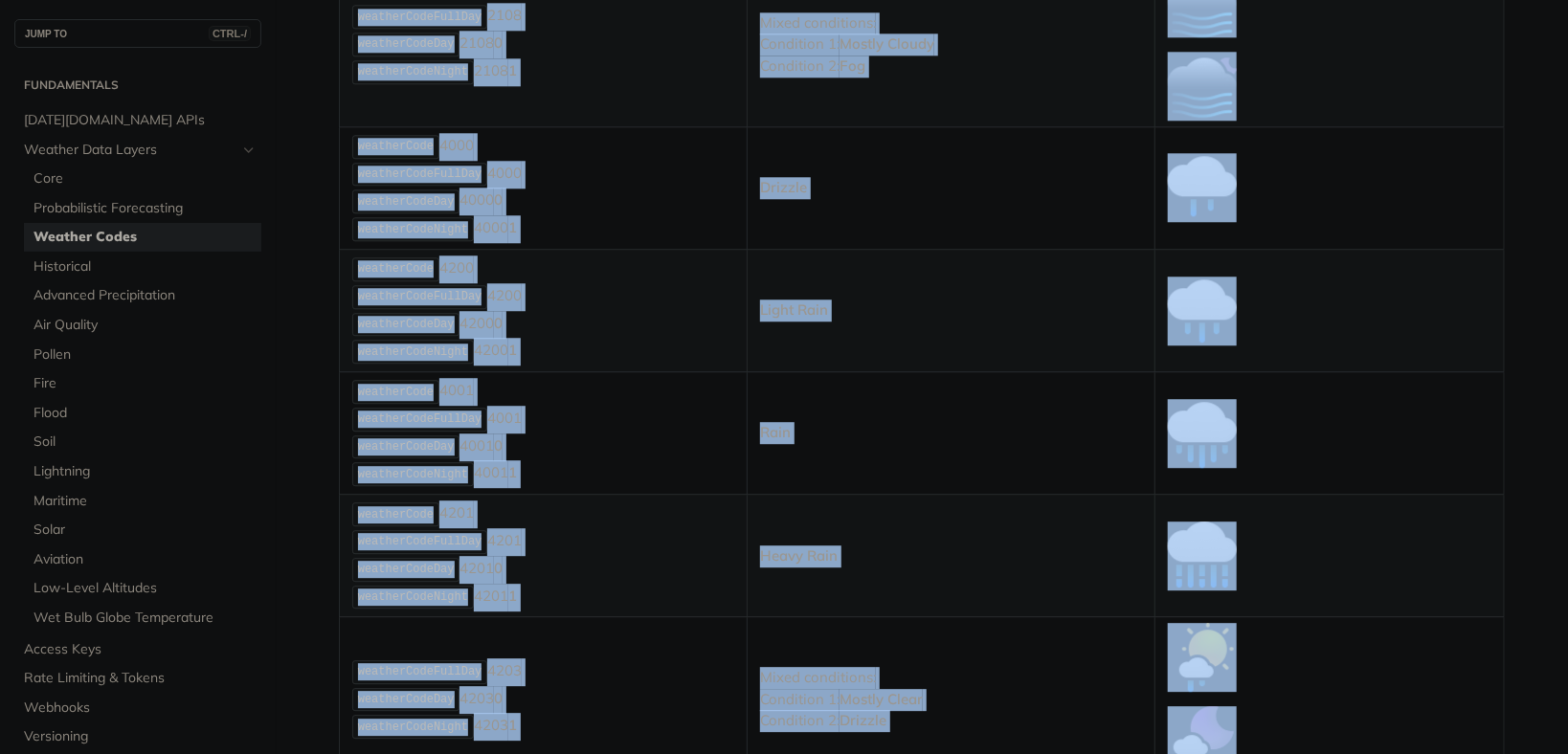 scroll, scrollTop: 2796, scrollLeft: 0, axis: vertical 